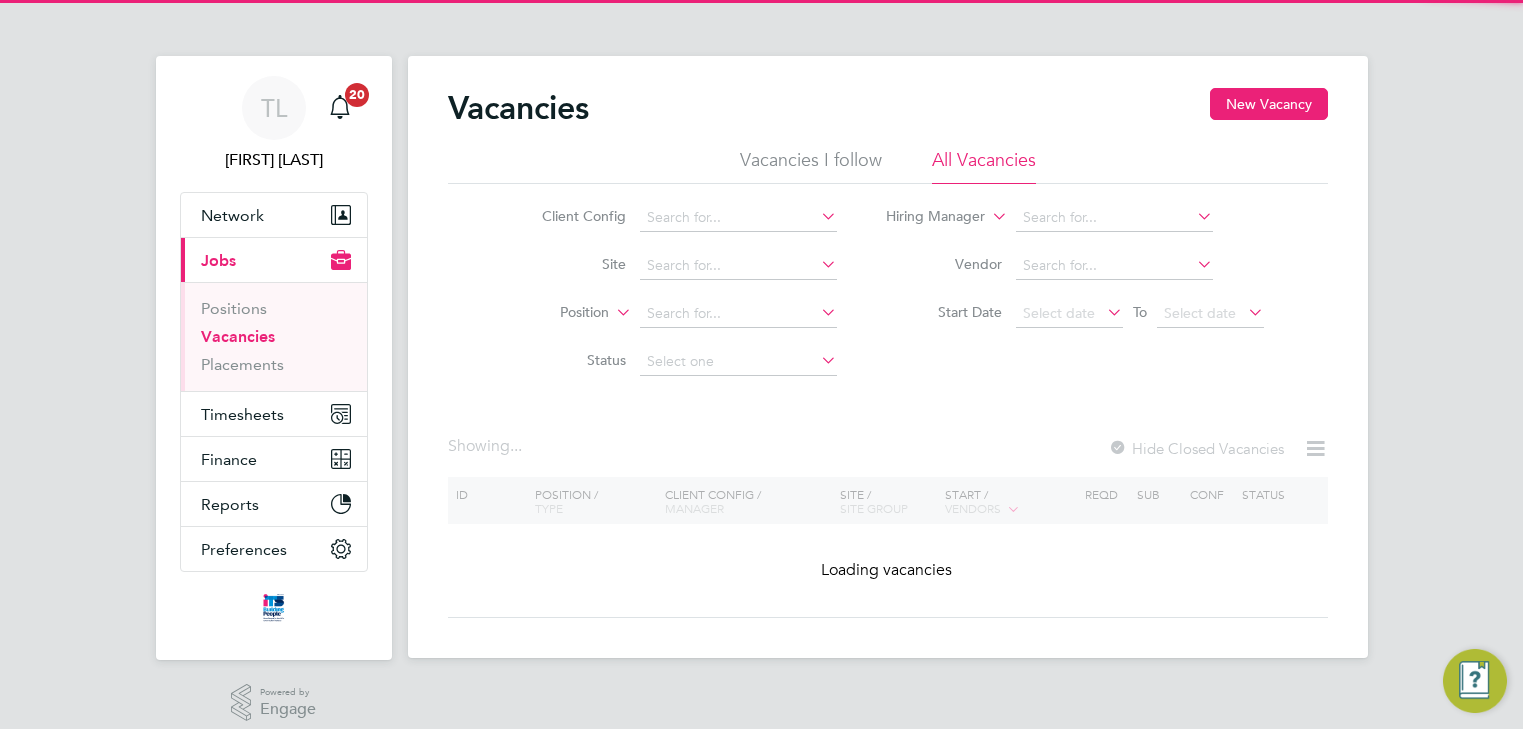 scroll, scrollTop: 0, scrollLeft: 0, axis: both 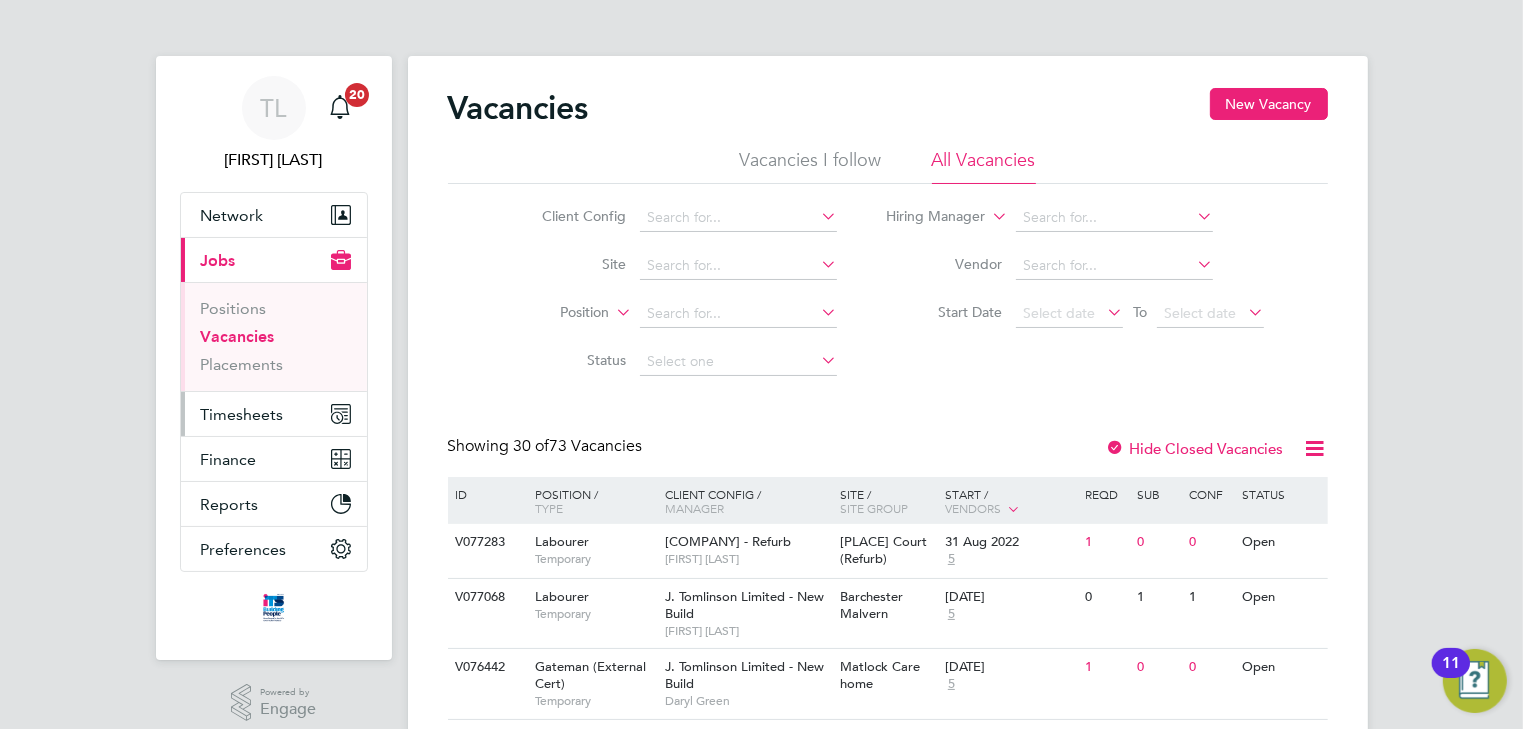 click on "Timesheets" at bounding box center [242, 414] 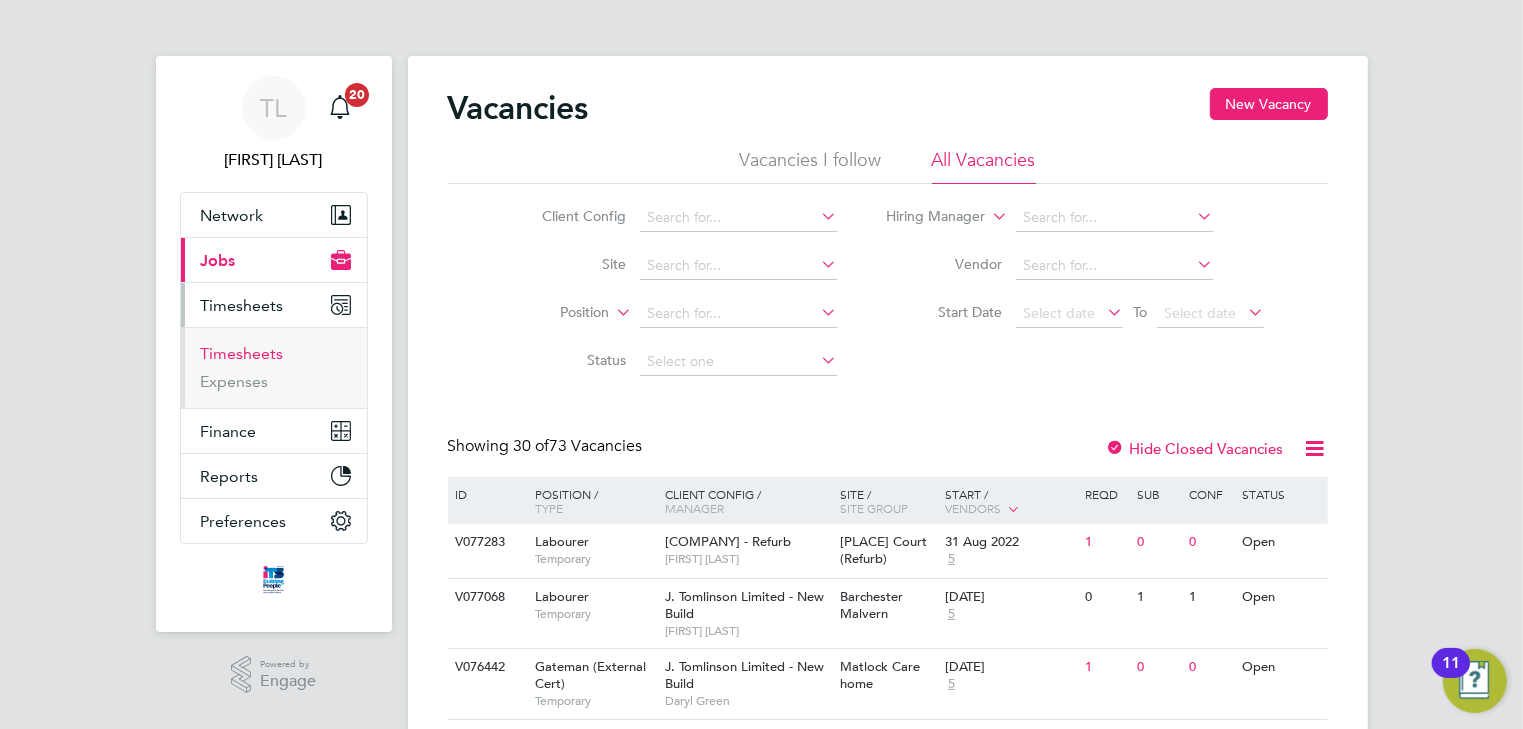 click on "Timesheets" at bounding box center (242, 353) 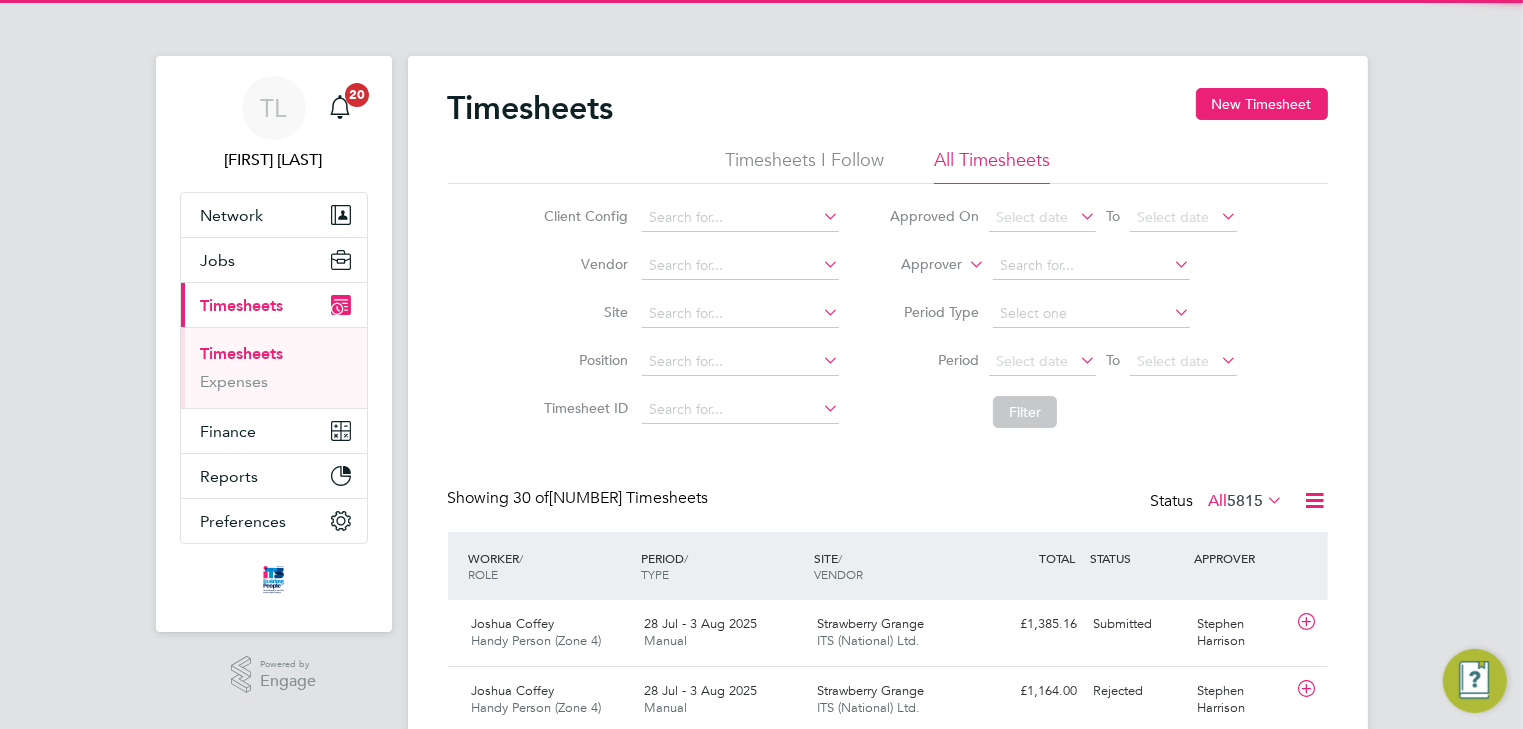 scroll, scrollTop: 9, scrollLeft: 10, axis: both 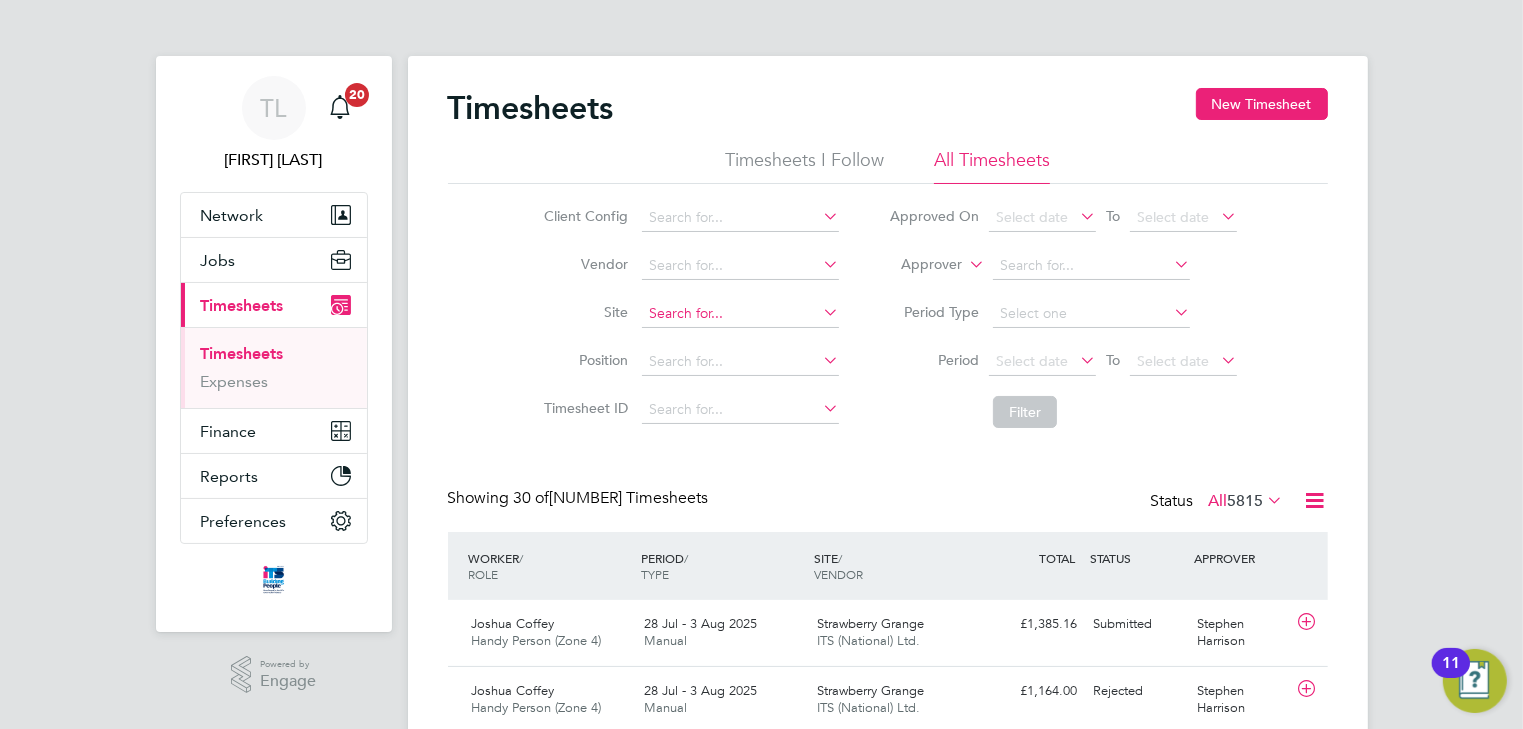 click 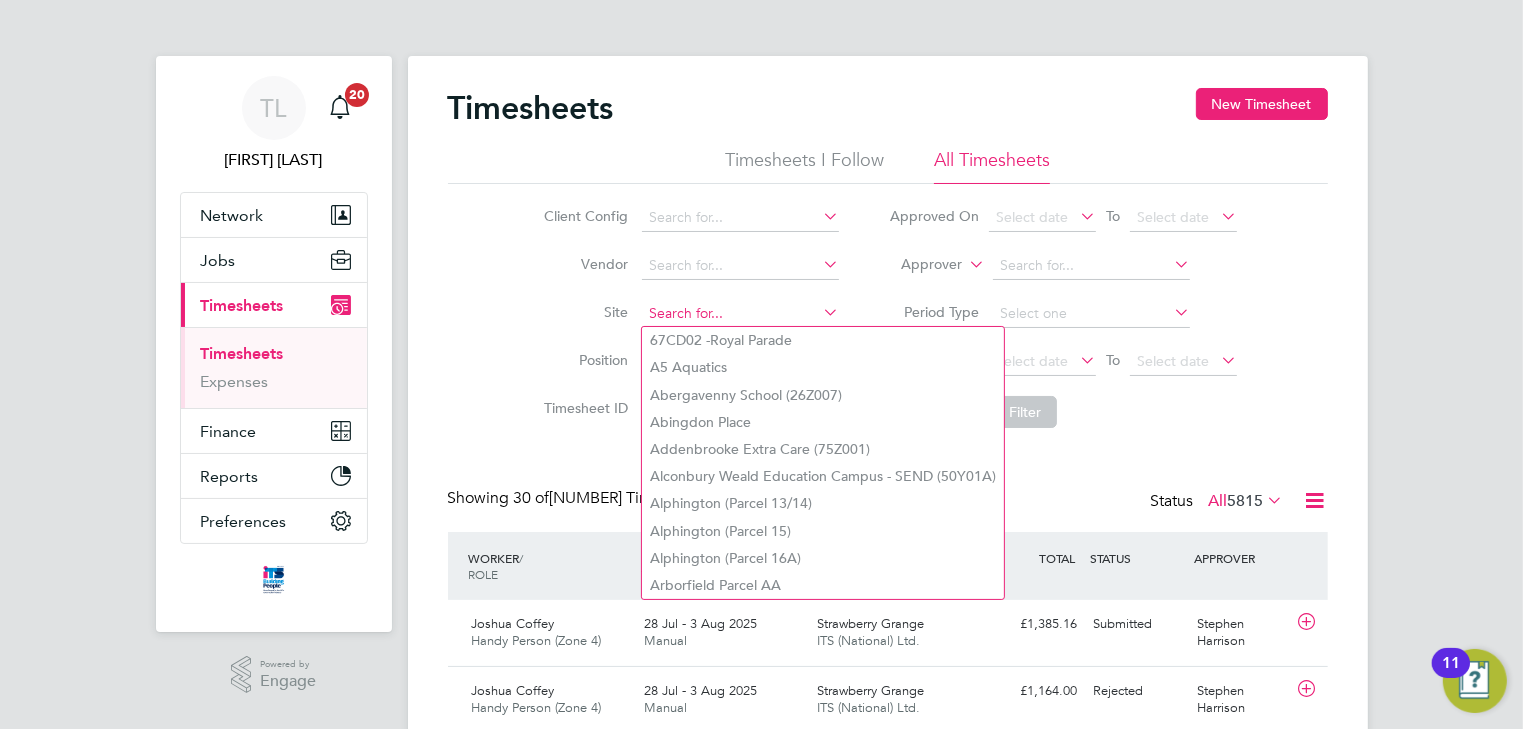 type on "i" 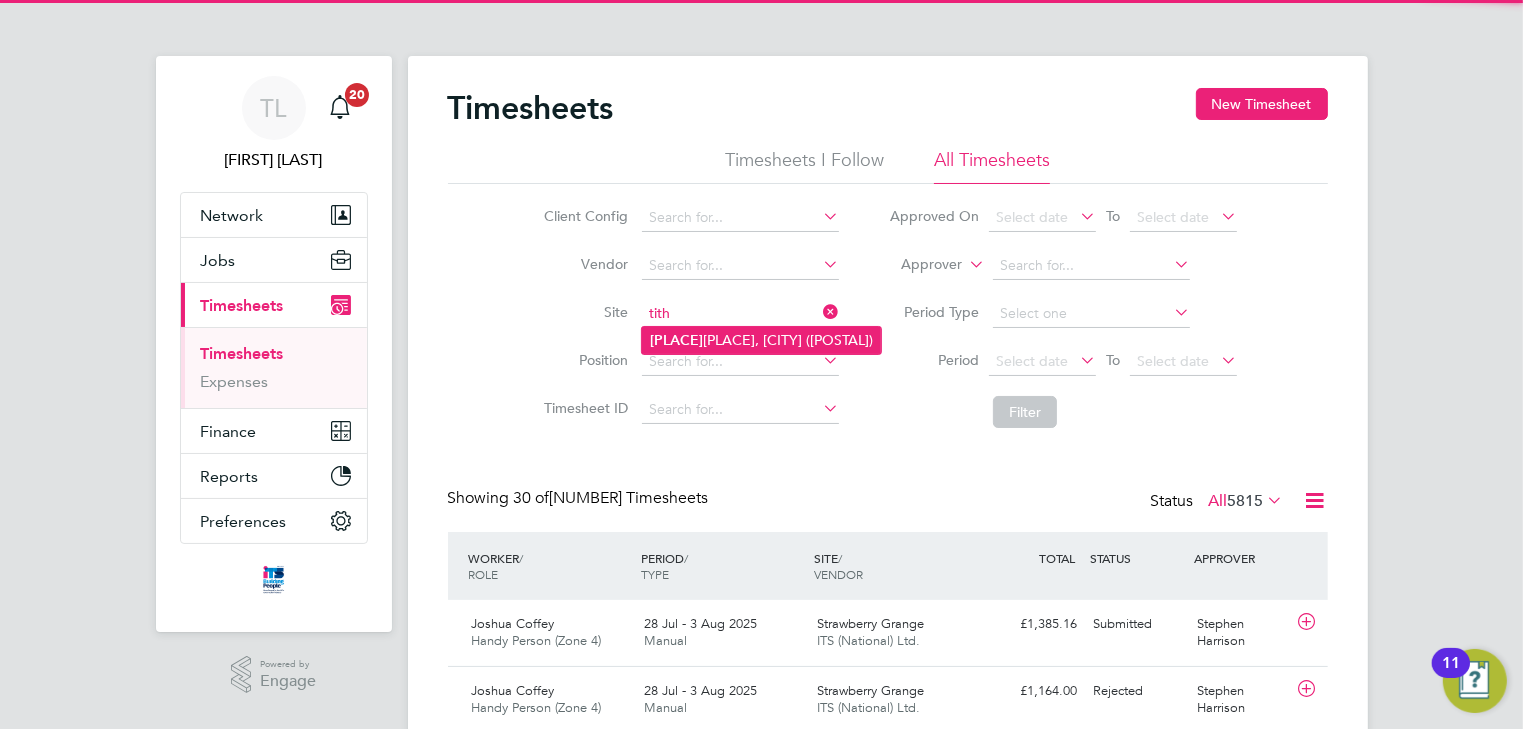 click on "[PLACE], [CITY] ([POSTAL])" 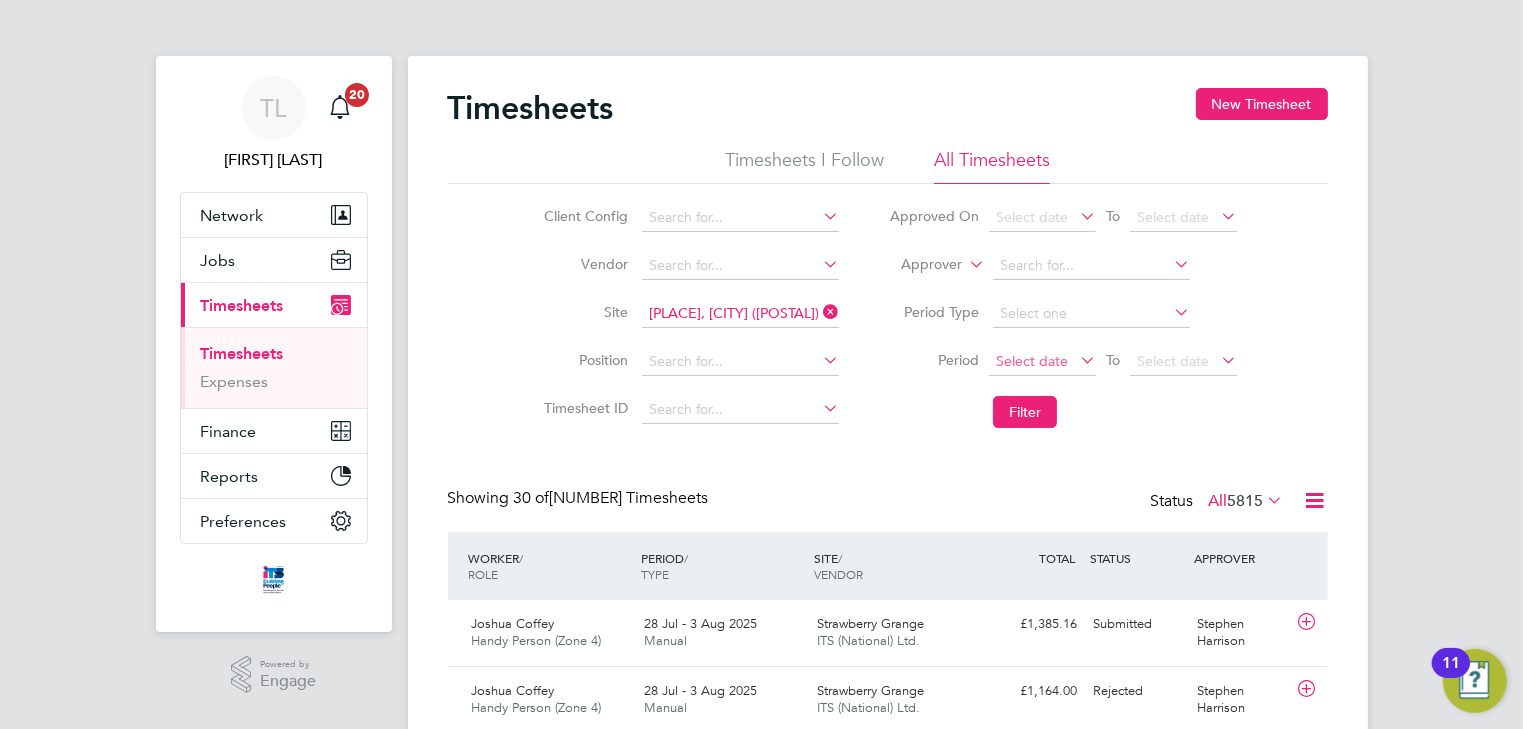 click on "Select date" 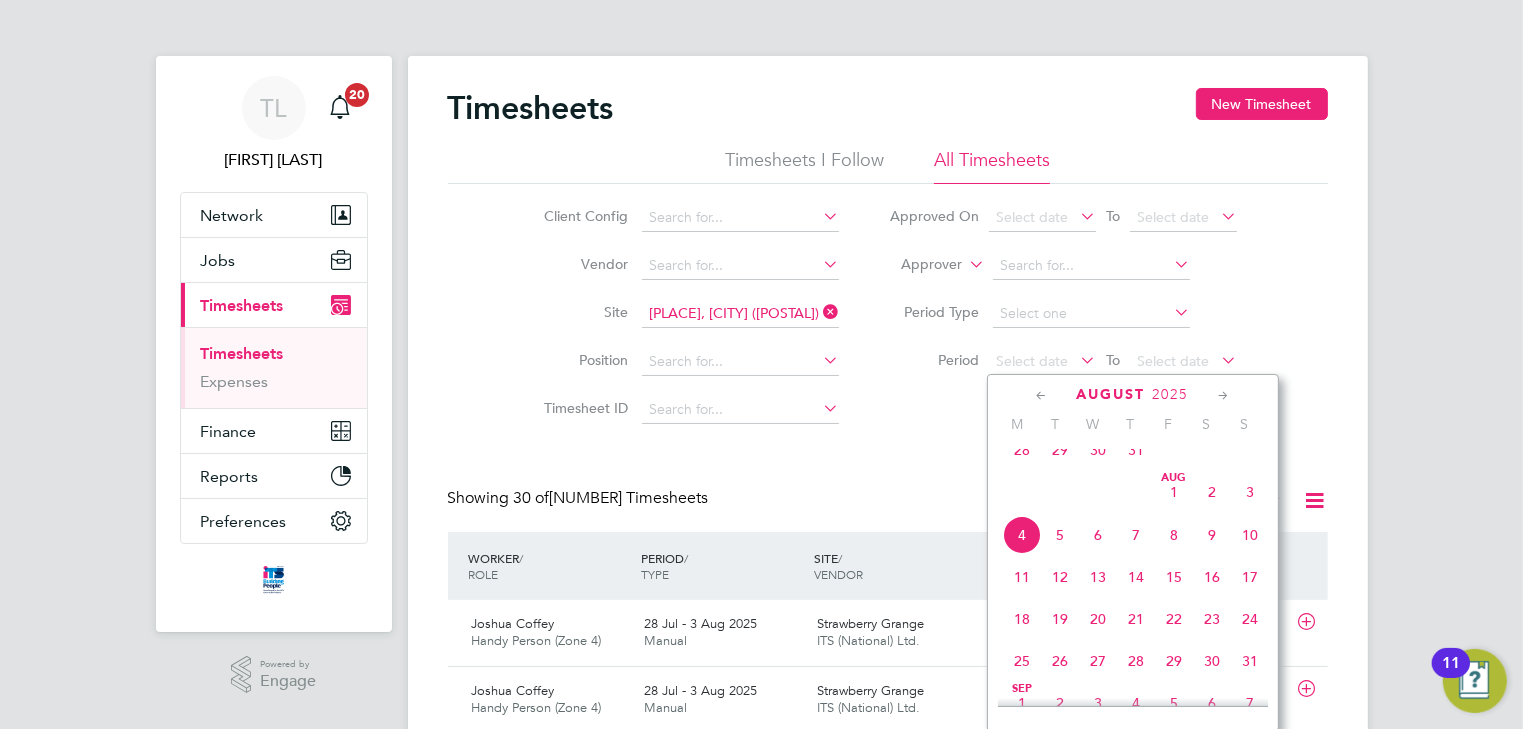 click on "28" 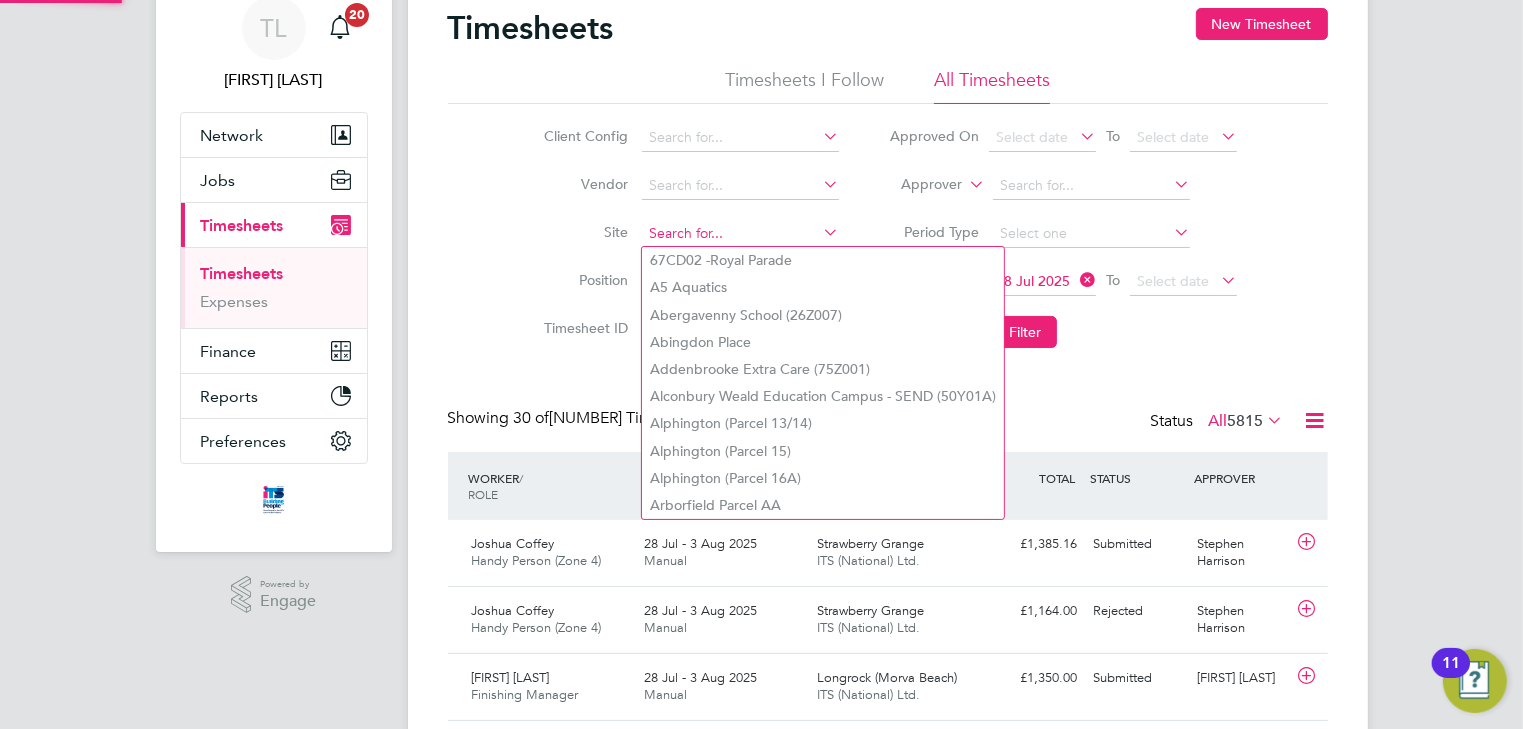 click 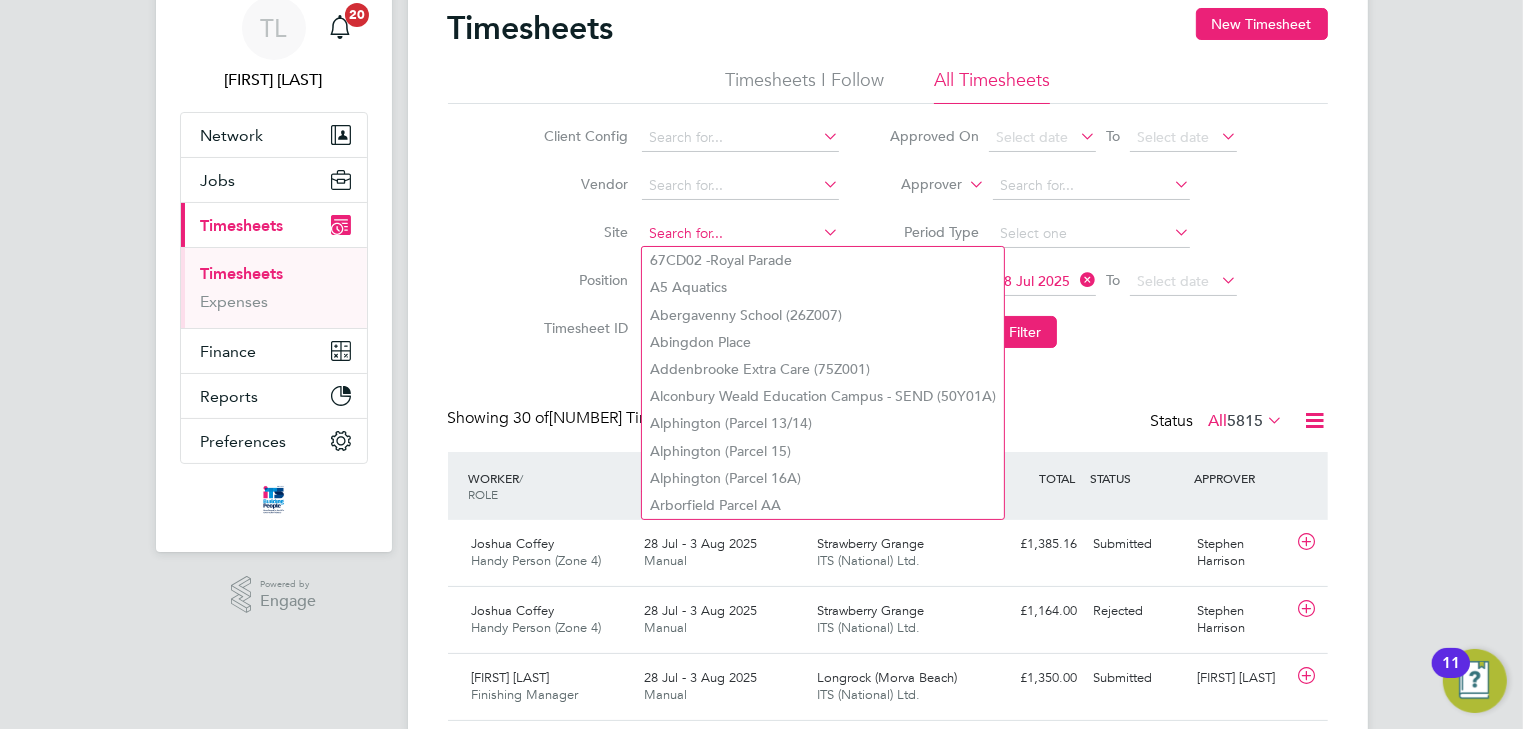 click 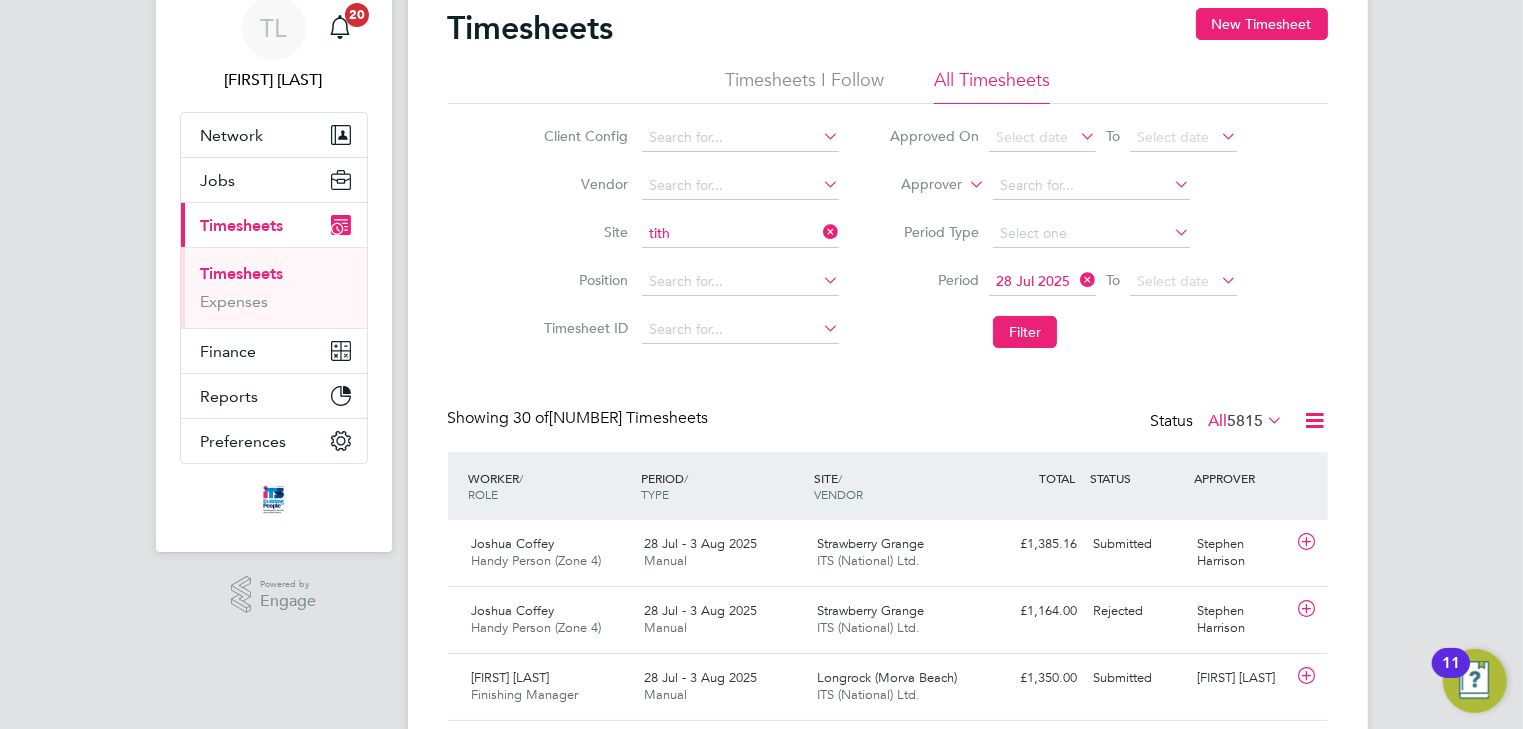 click on "[PLACE], [CITY] ([POSTAL])" 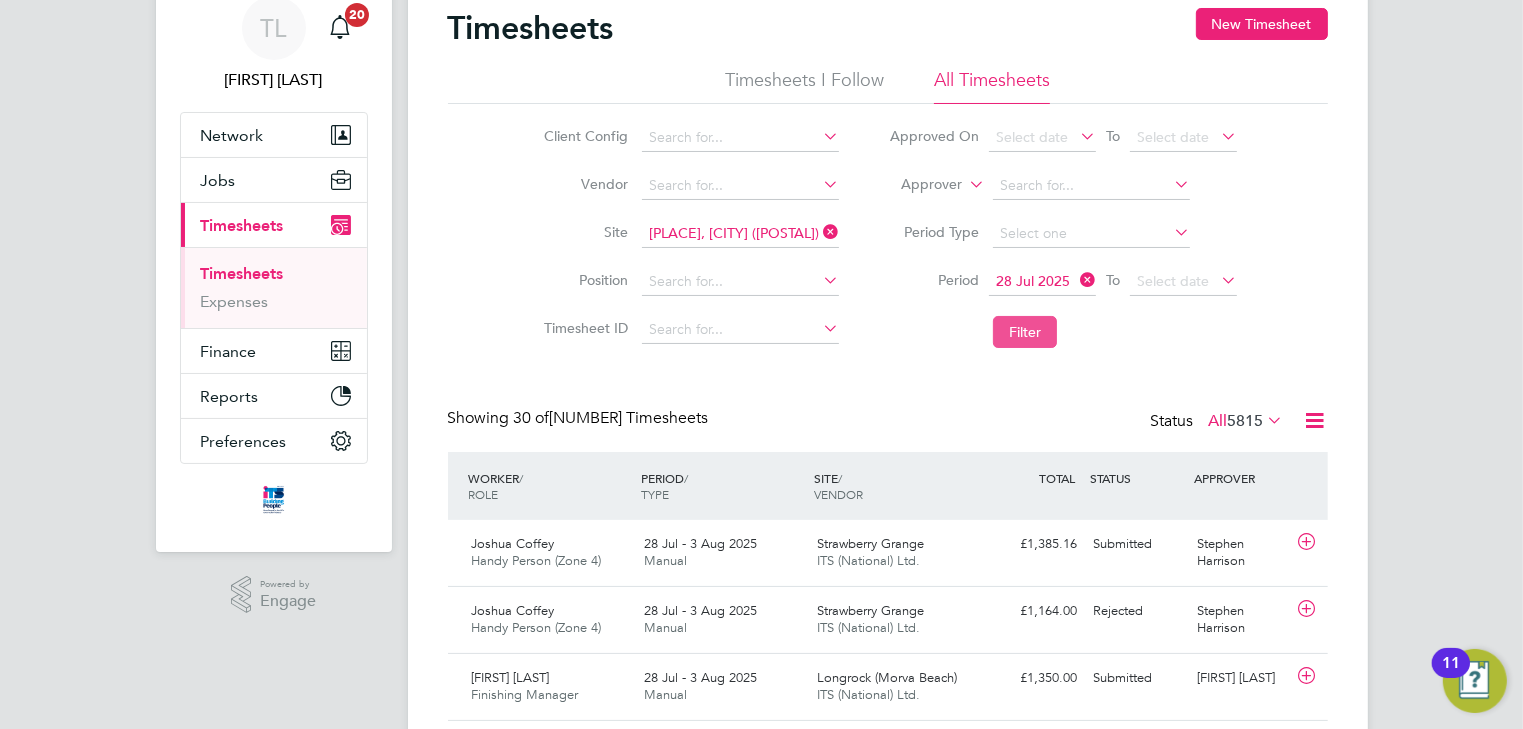 click on "Filter" 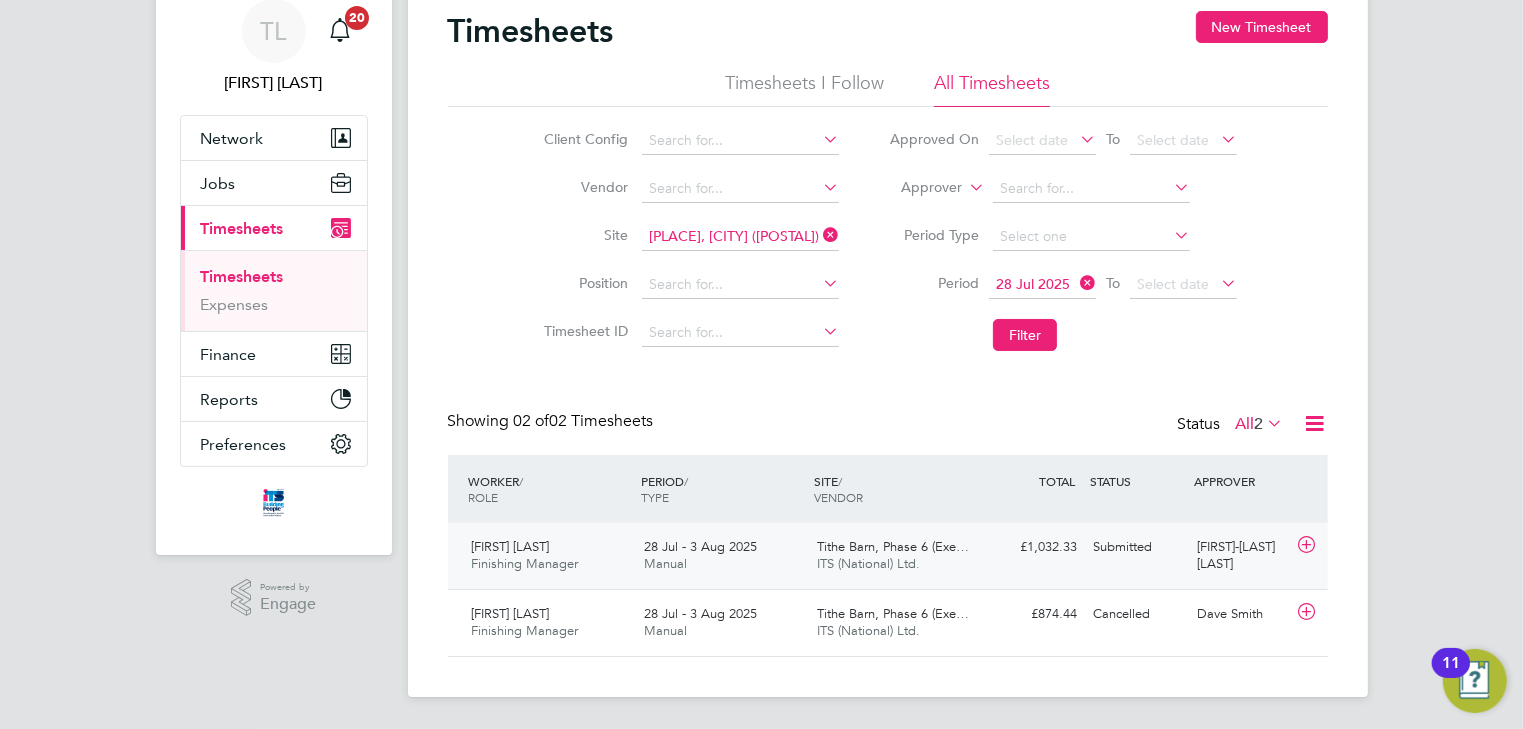click on "Submitted" 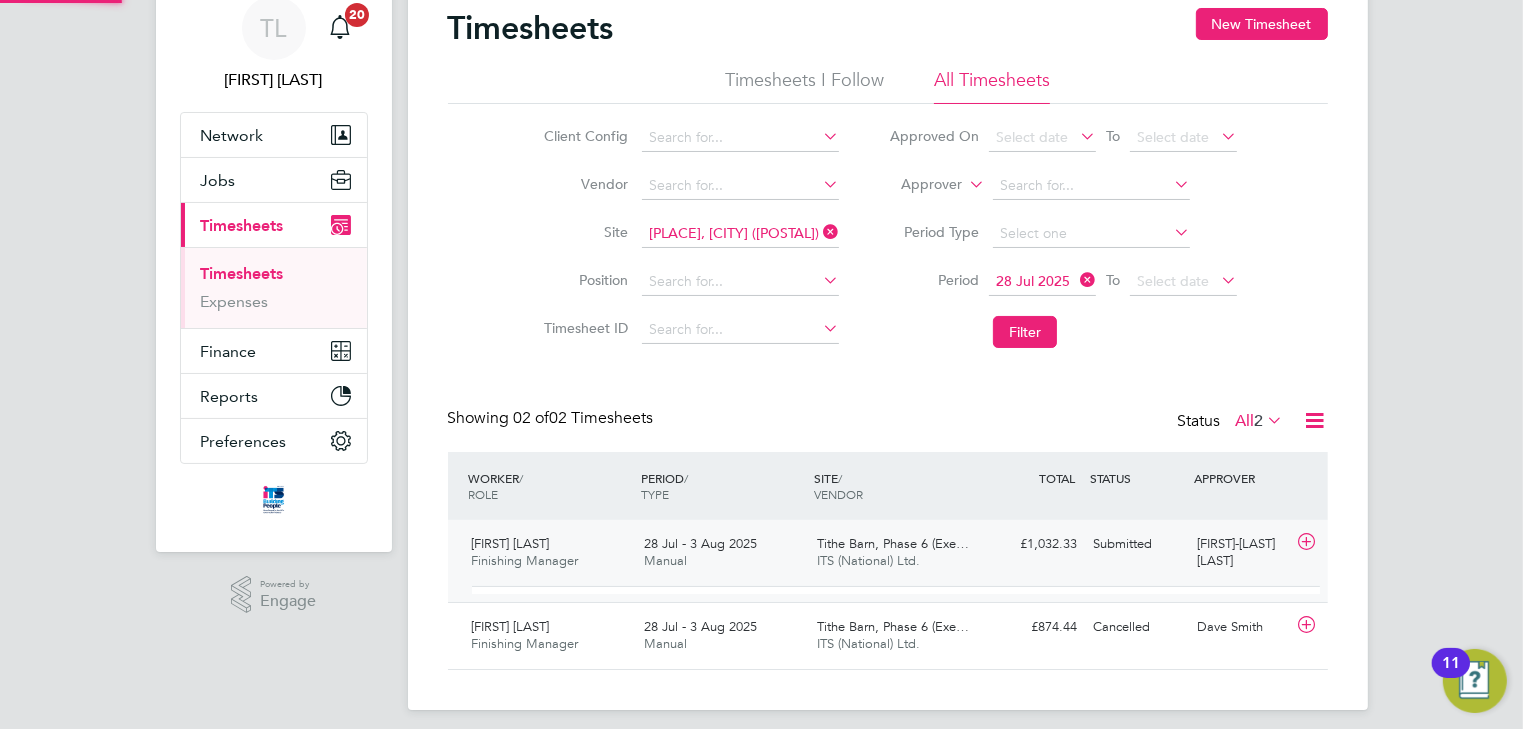 scroll, scrollTop: 9, scrollLeft: 9, axis: both 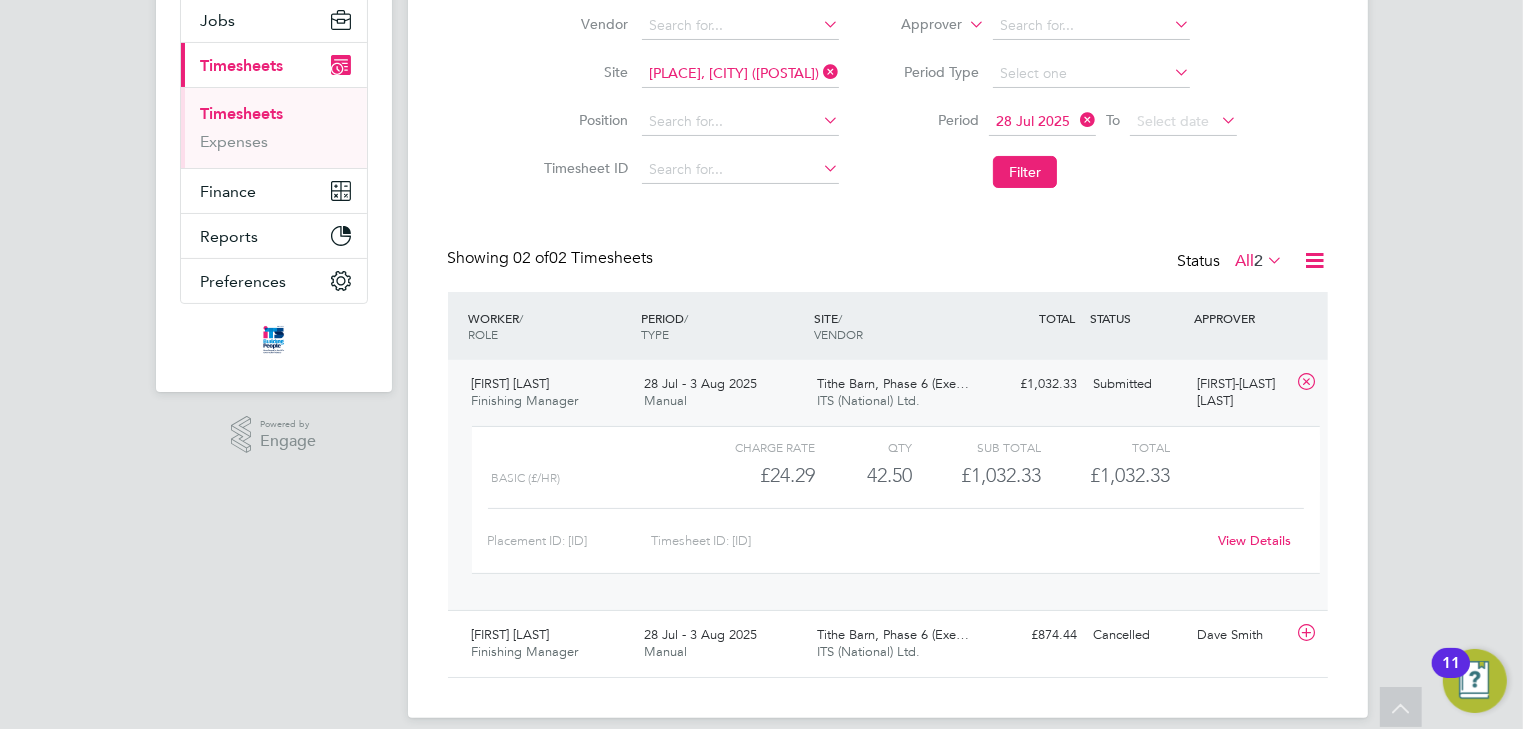 click on "View Details" 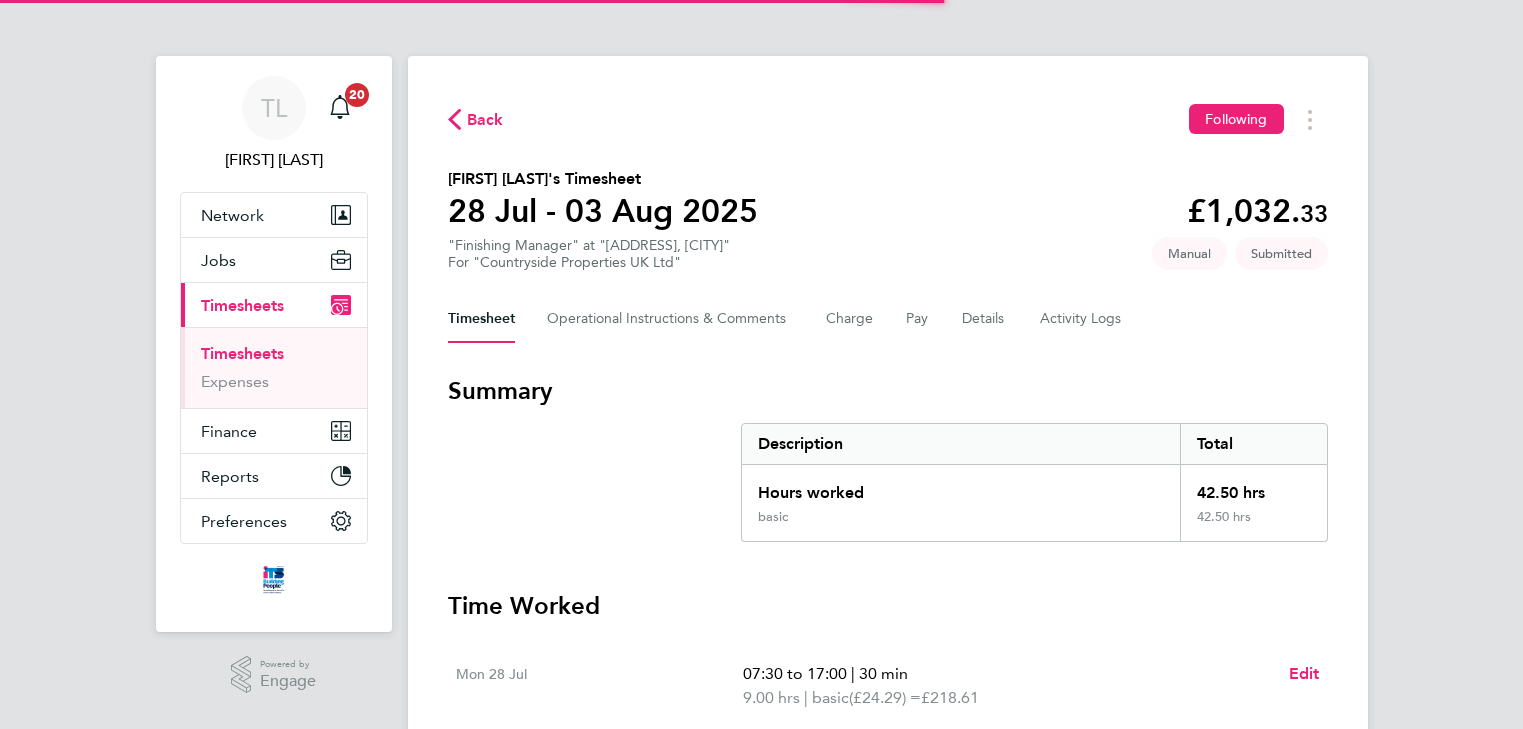 scroll, scrollTop: 0, scrollLeft: 0, axis: both 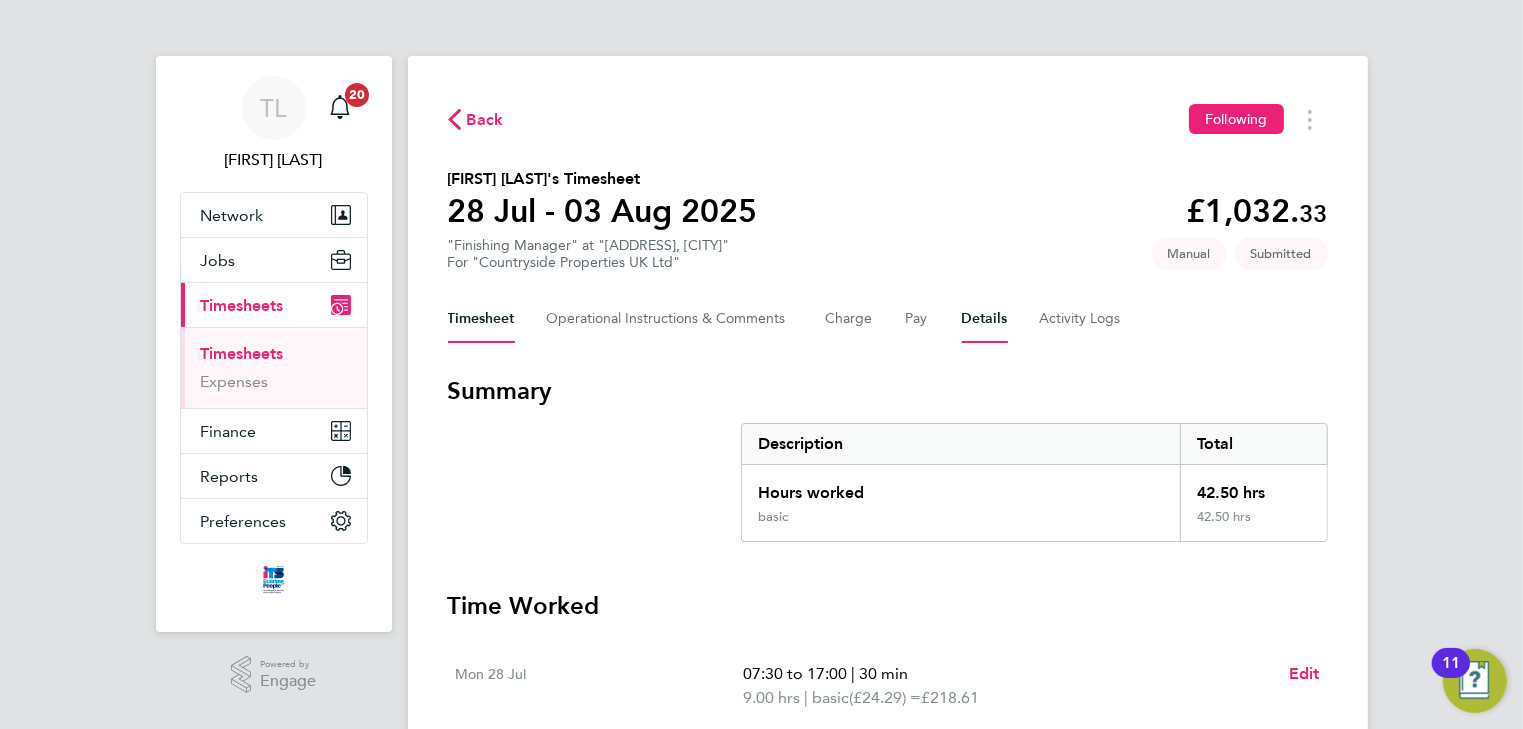 click on "Details" at bounding box center [985, 319] 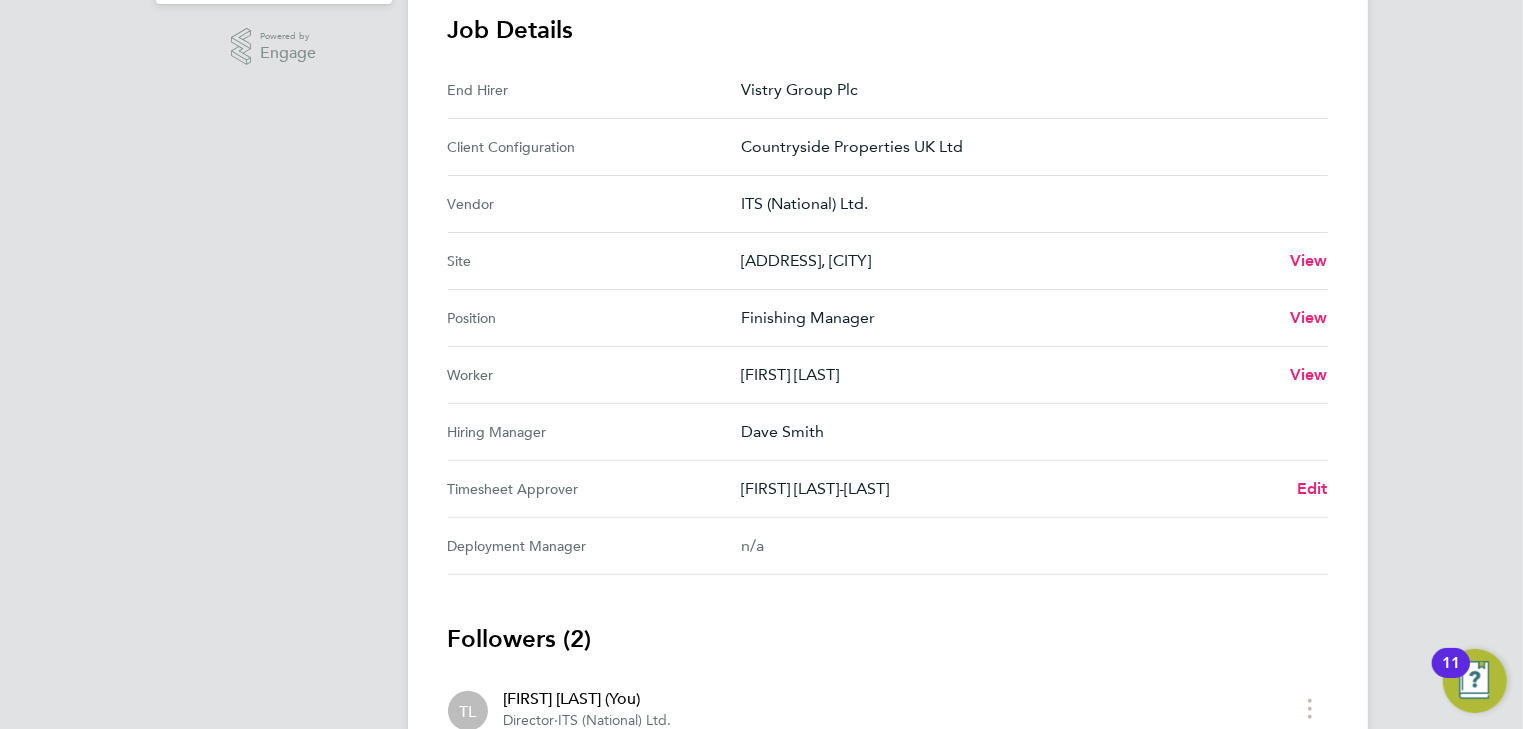 scroll, scrollTop: 640, scrollLeft: 0, axis: vertical 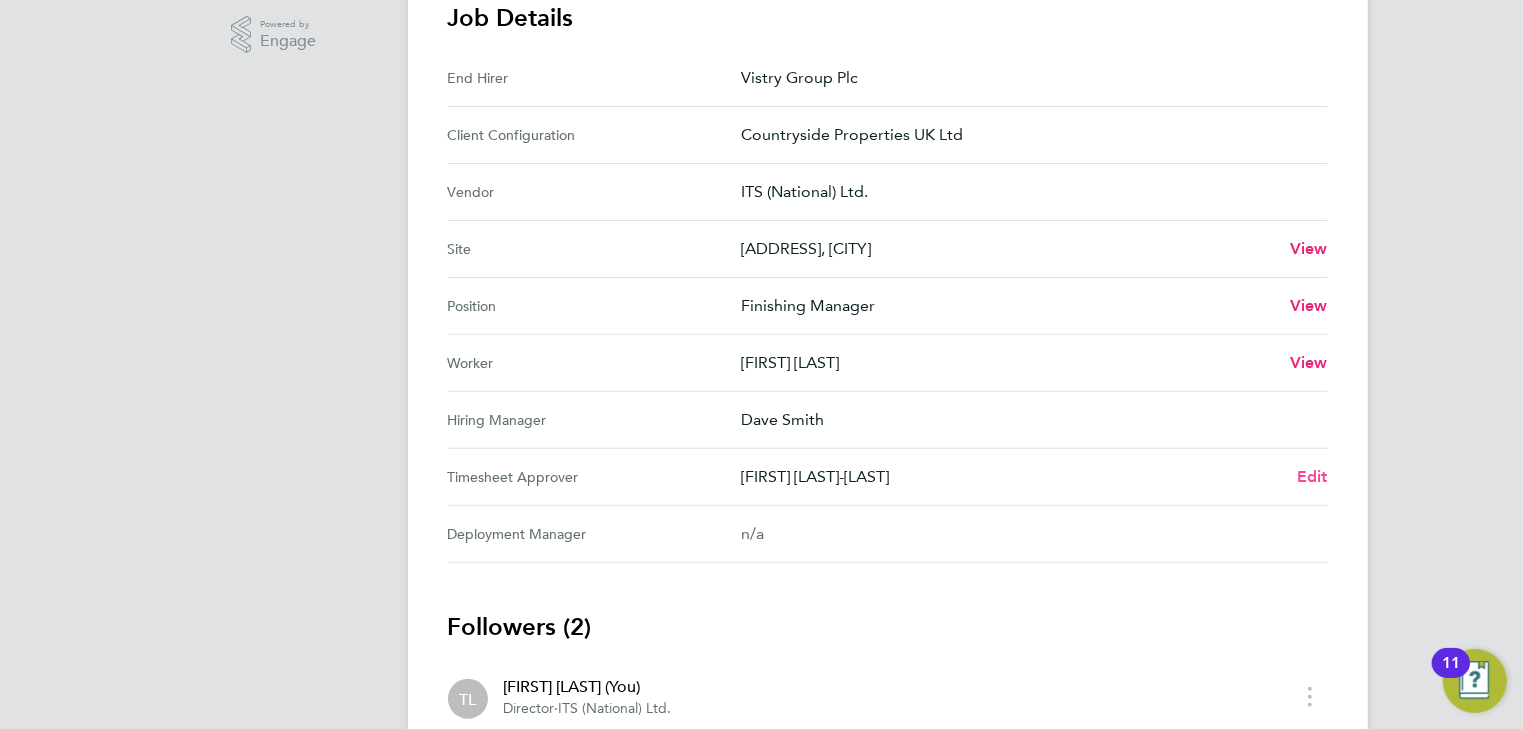 click on "Edit" at bounding box center (1312, 476) 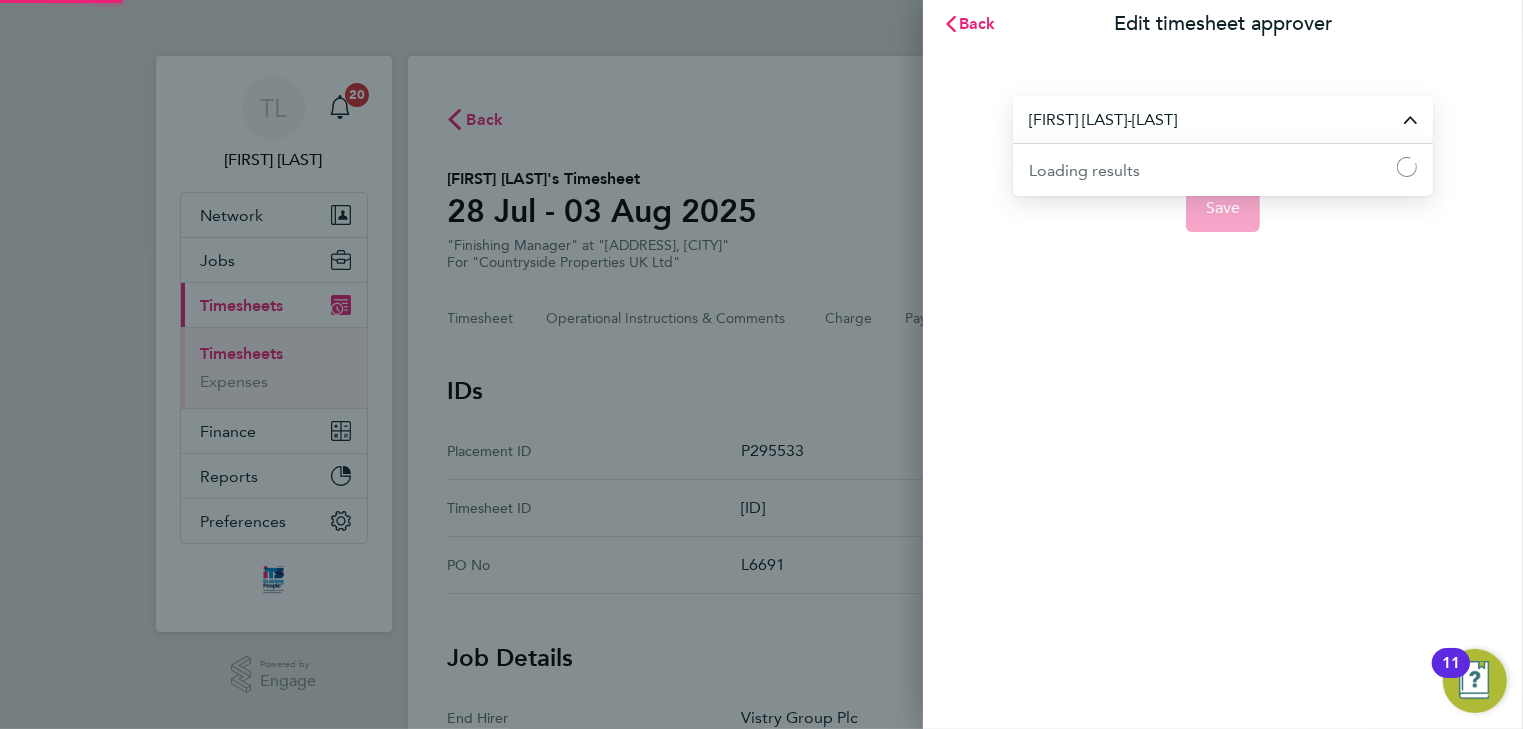 click on "[FIRST]-[LAST] [LAST]" at bounding box center [1223, 119] 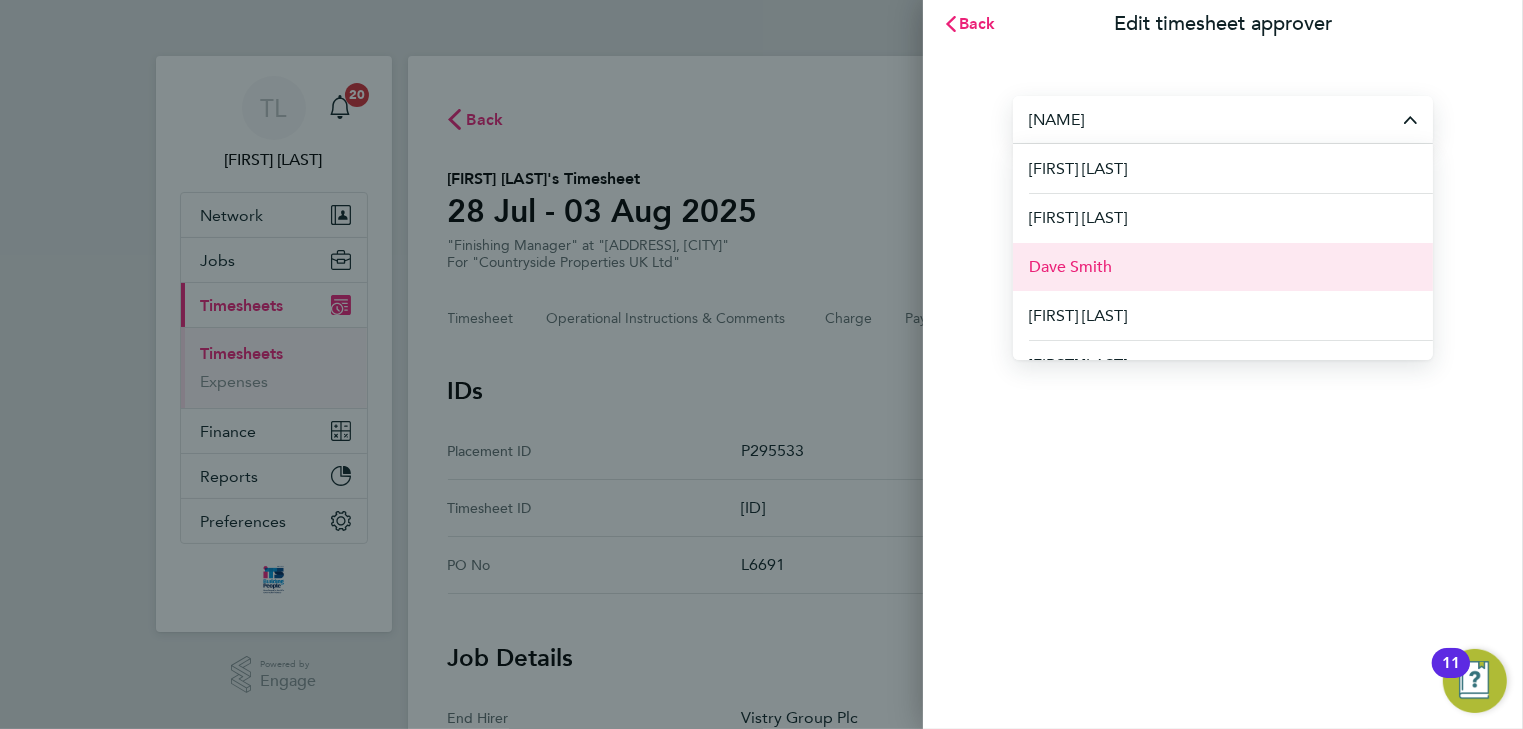 click on "Dave Smith" at bounding box center [1070, 267] 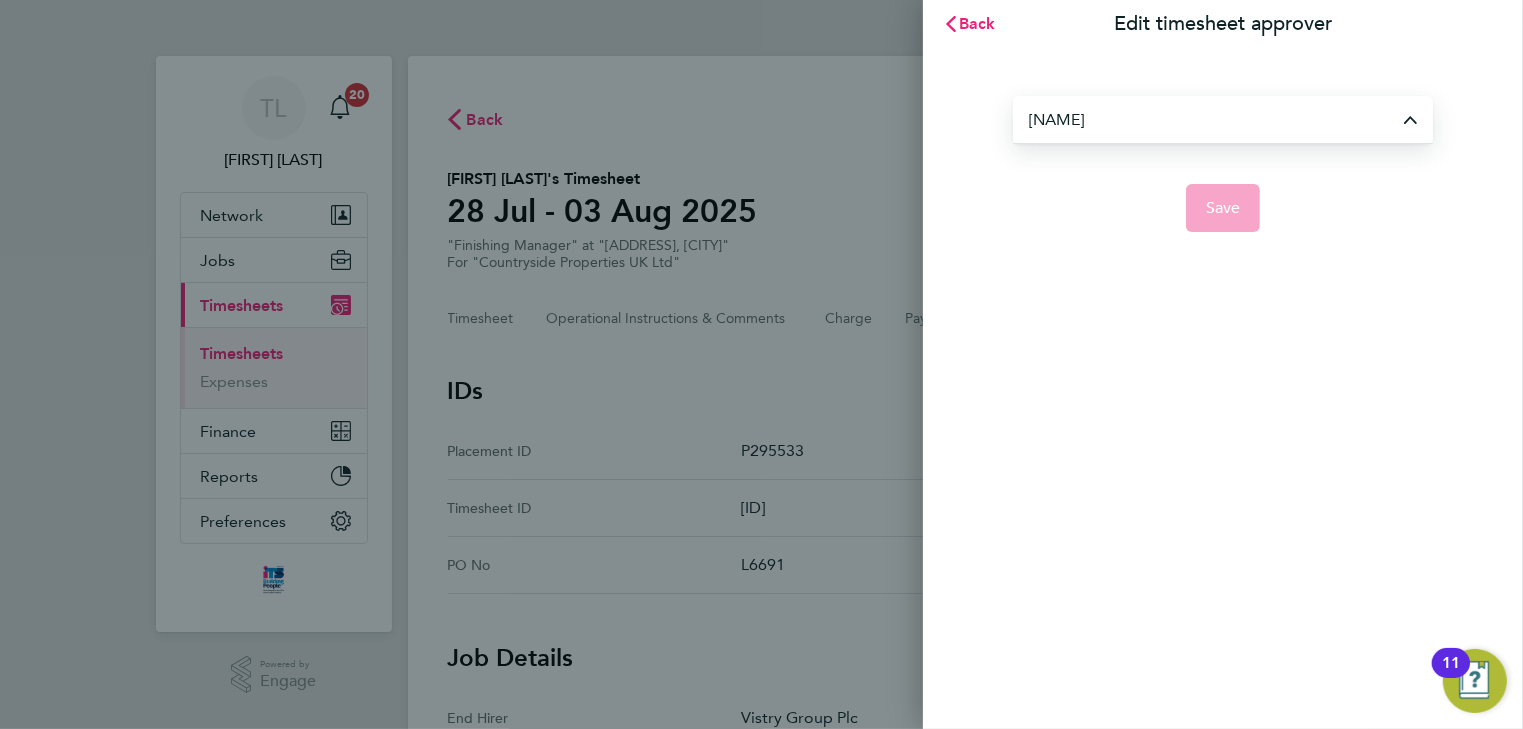 type on "Dave Smith" 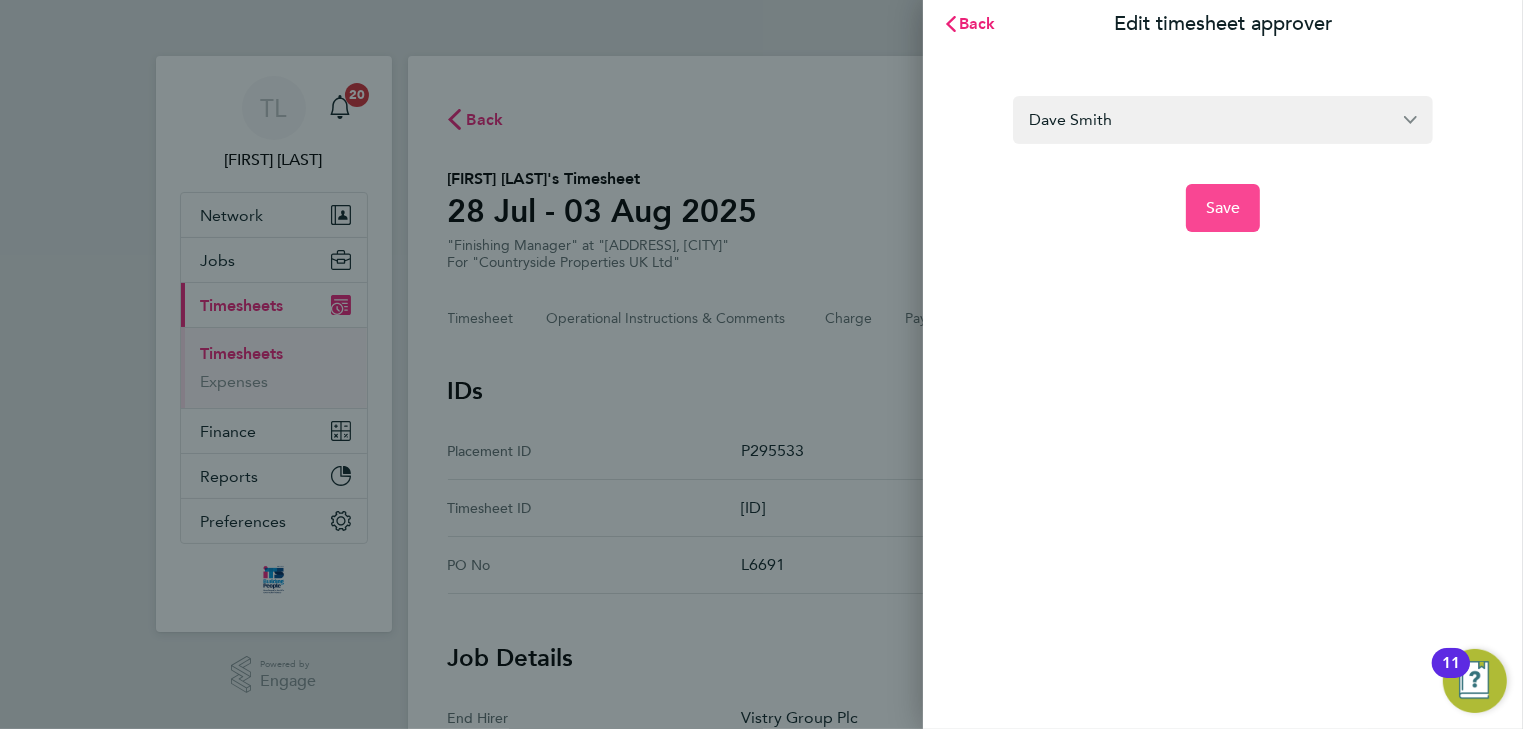 click on "Save" 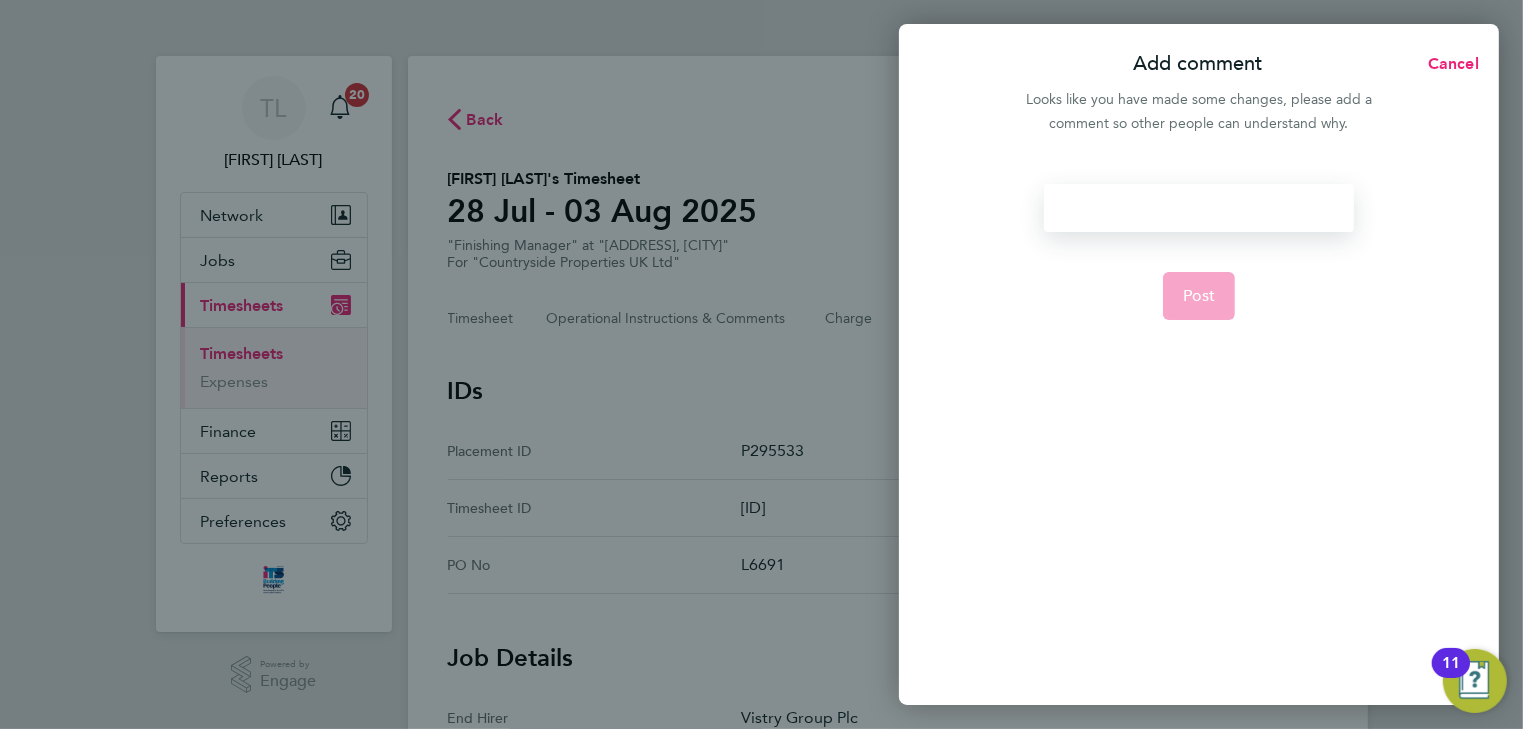 click at bounding box center (1198, 208) 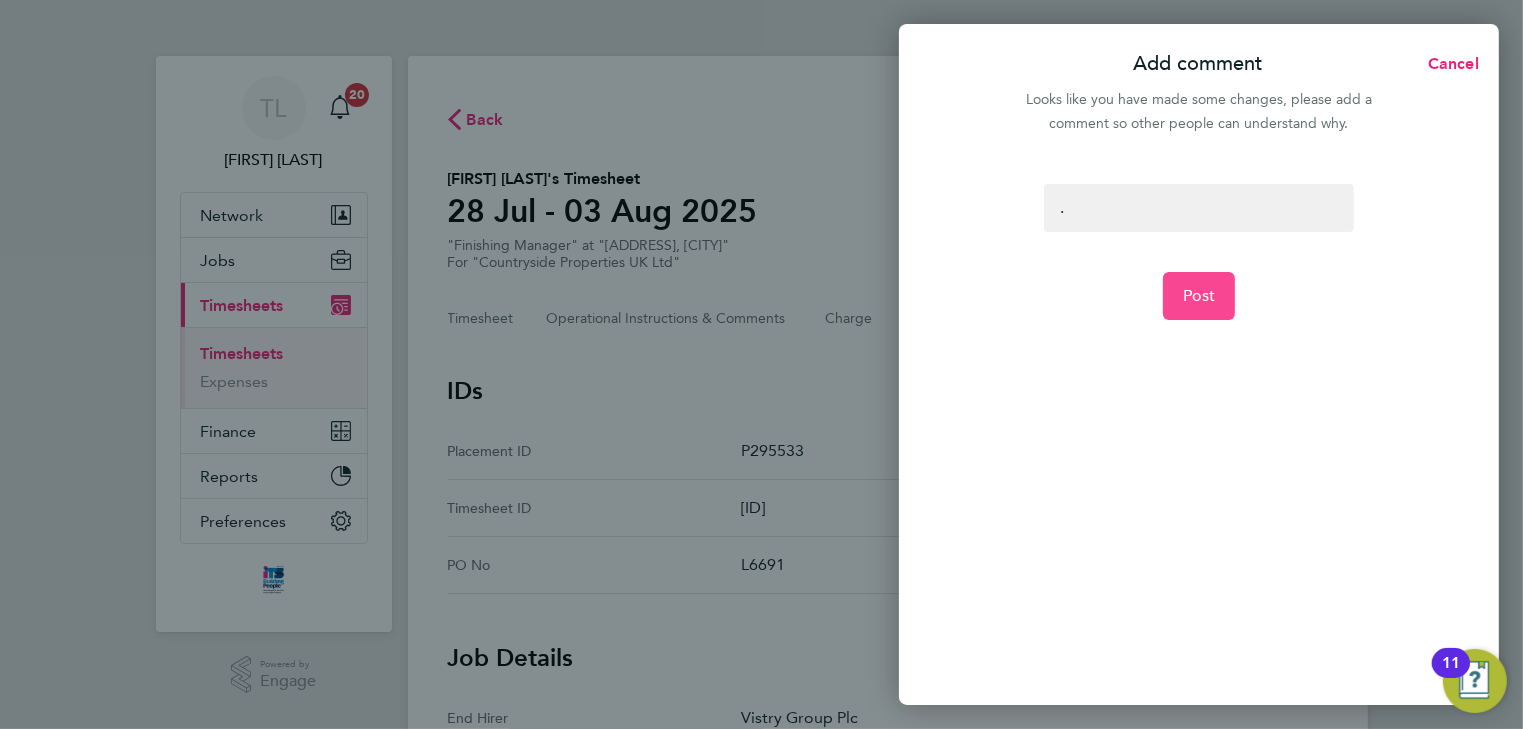 click on "Post" 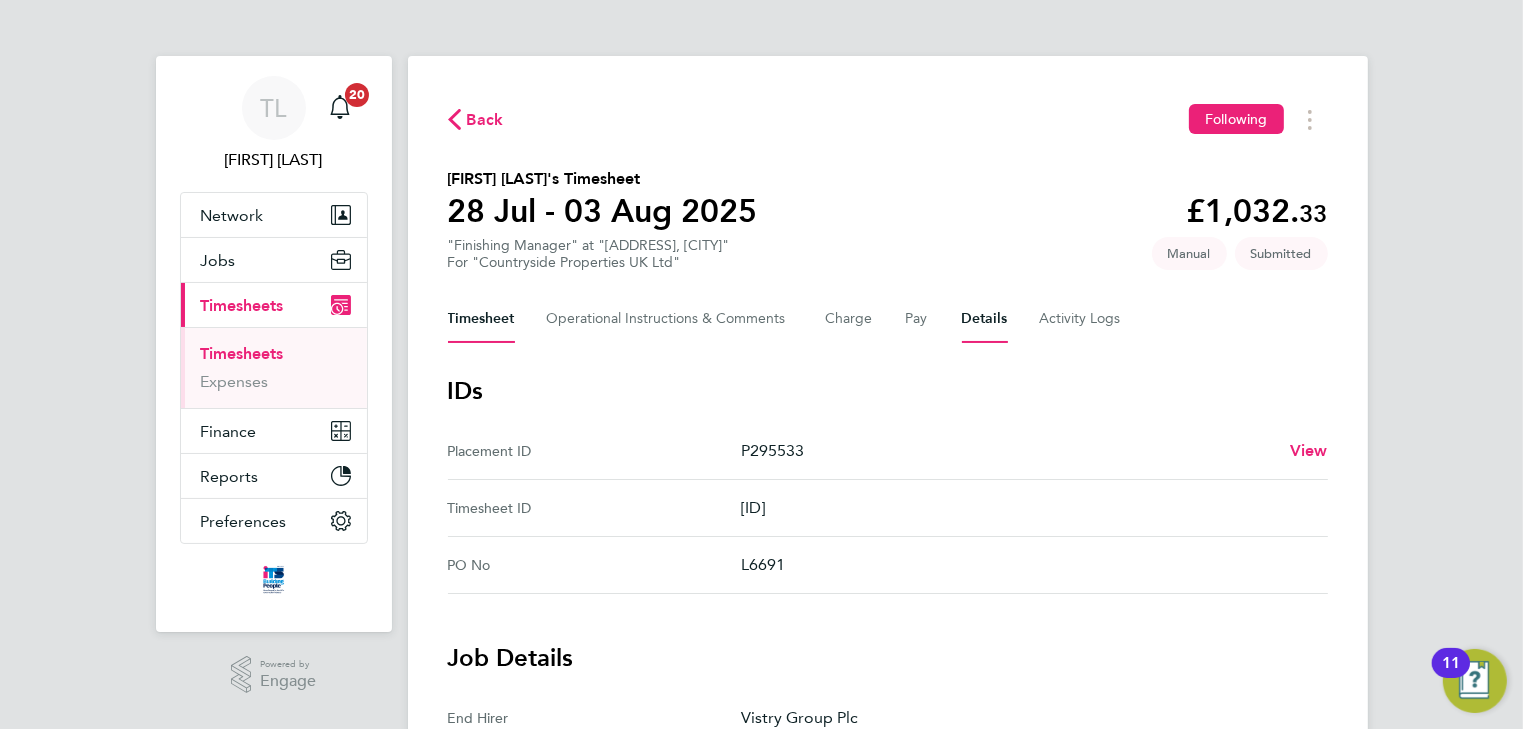 click on "Timesheet" at bounding box center (481, 319) 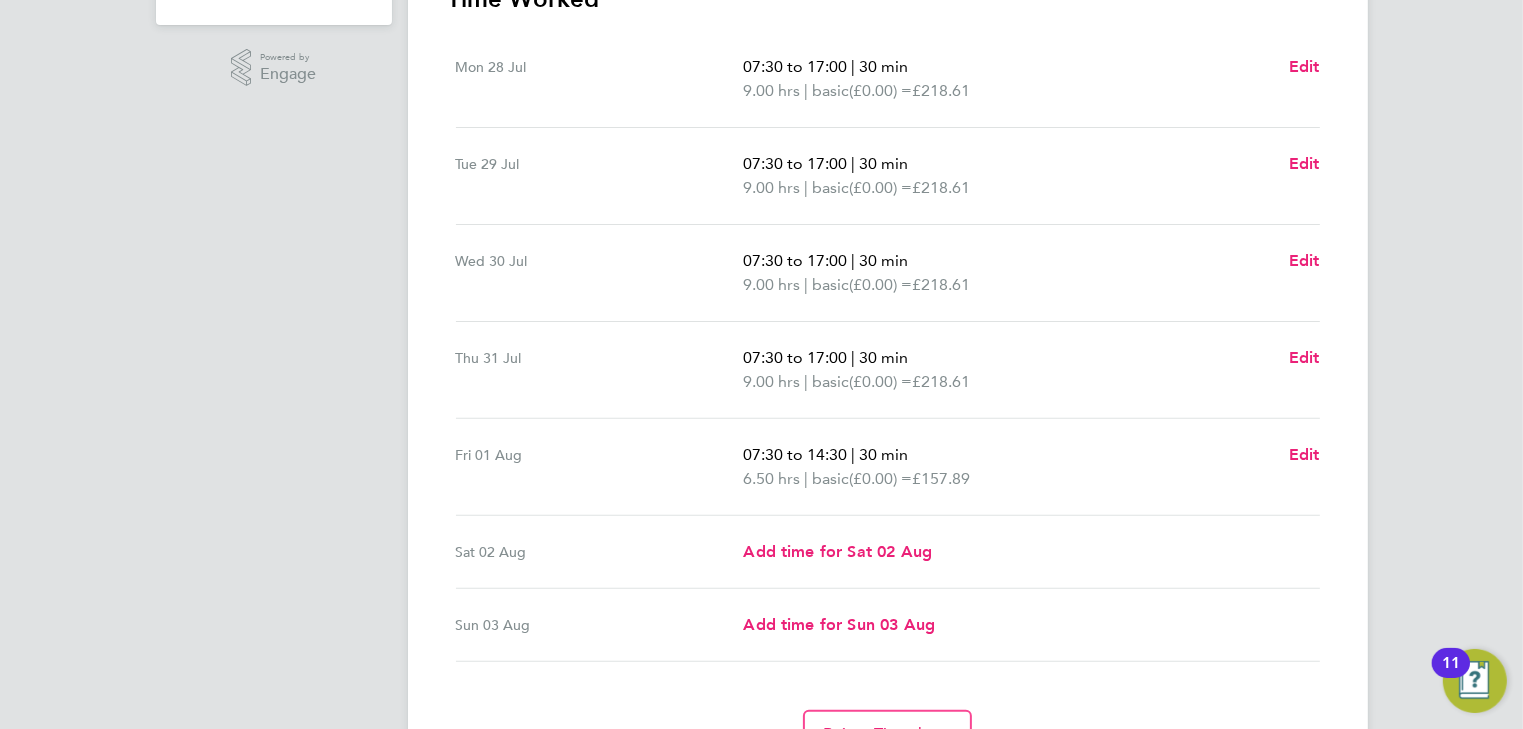 scroll, scrollTop: 640, scrollLeft: 0, axis: vertical 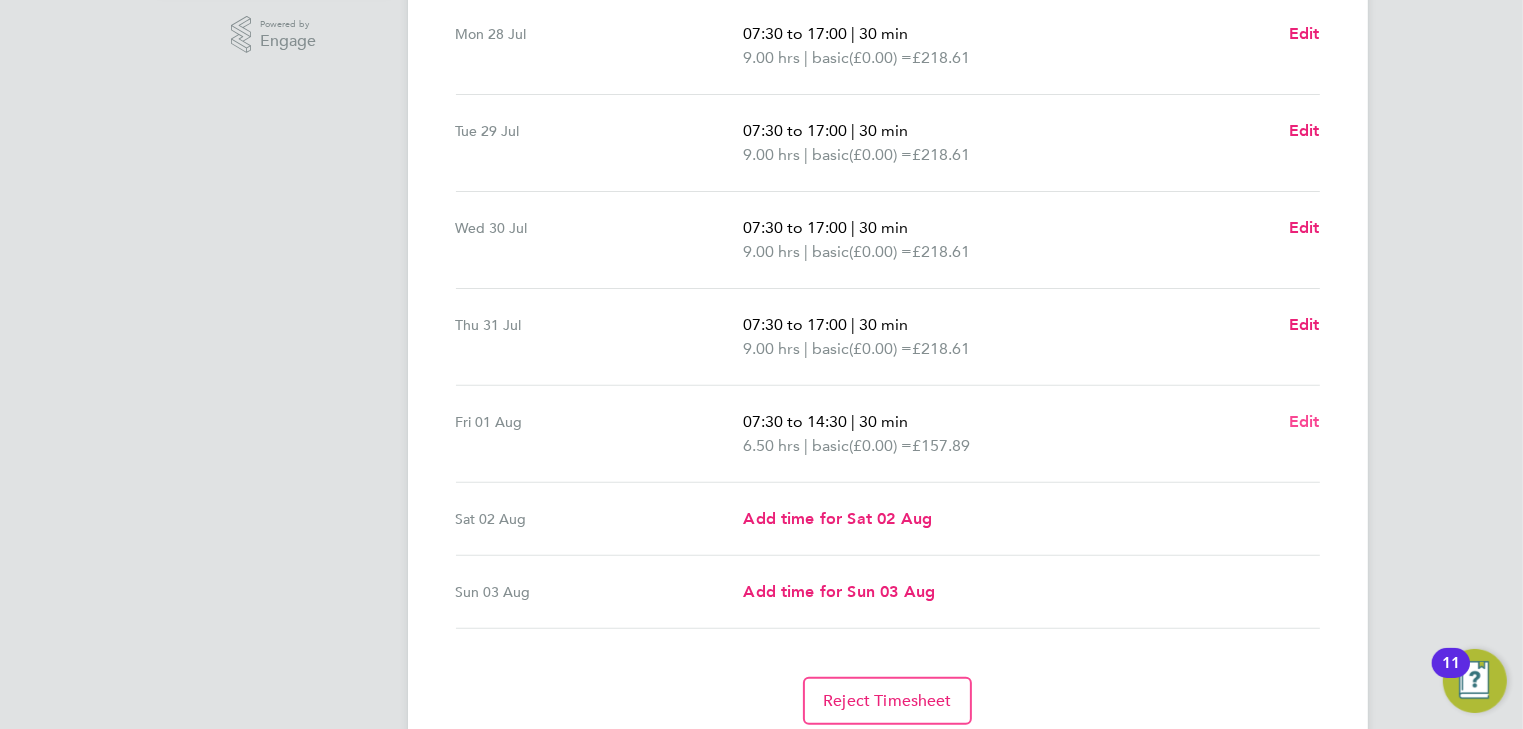 click on "Edit" at bounding box center (1304, 421) 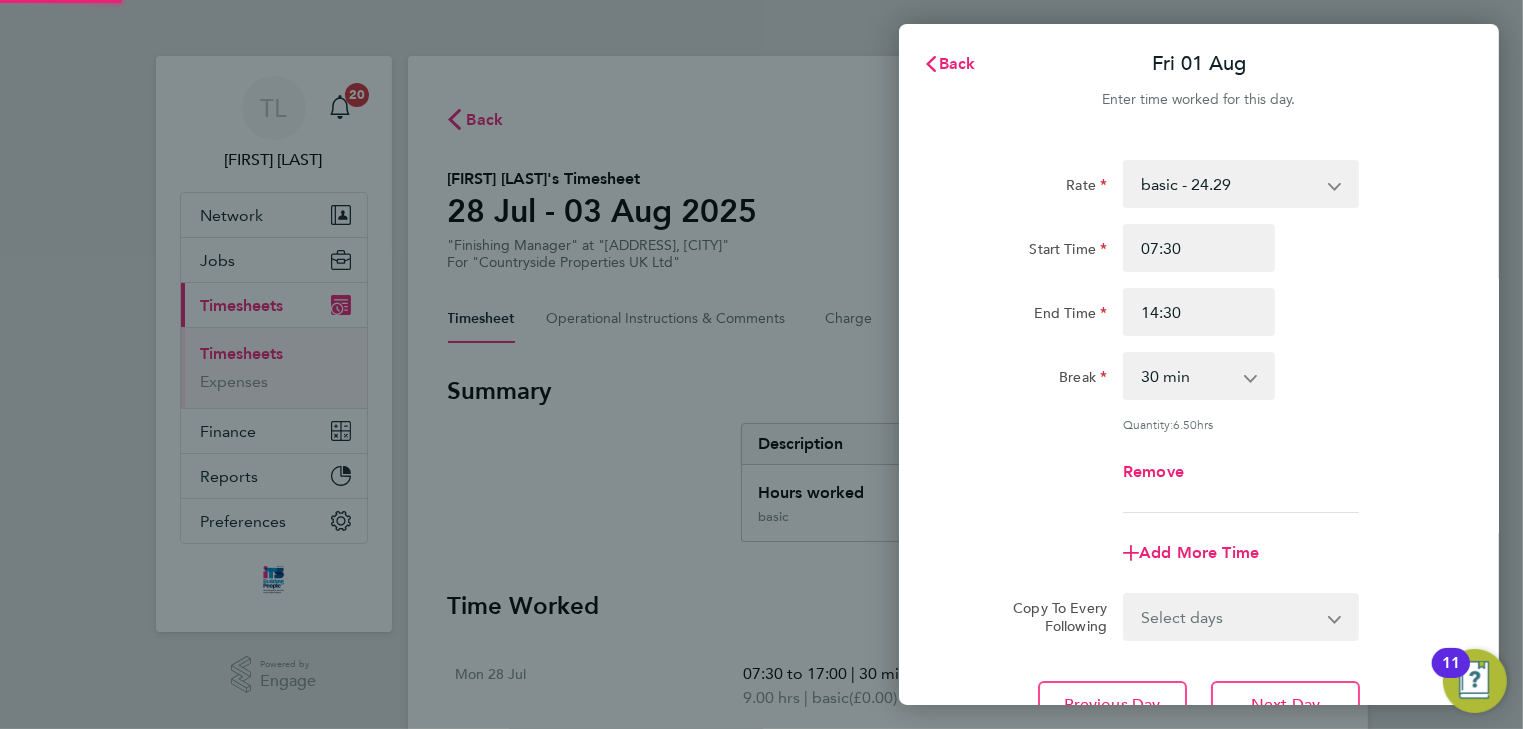 scroll, scrollTop: 0, scrollLeft: 0, axis: both 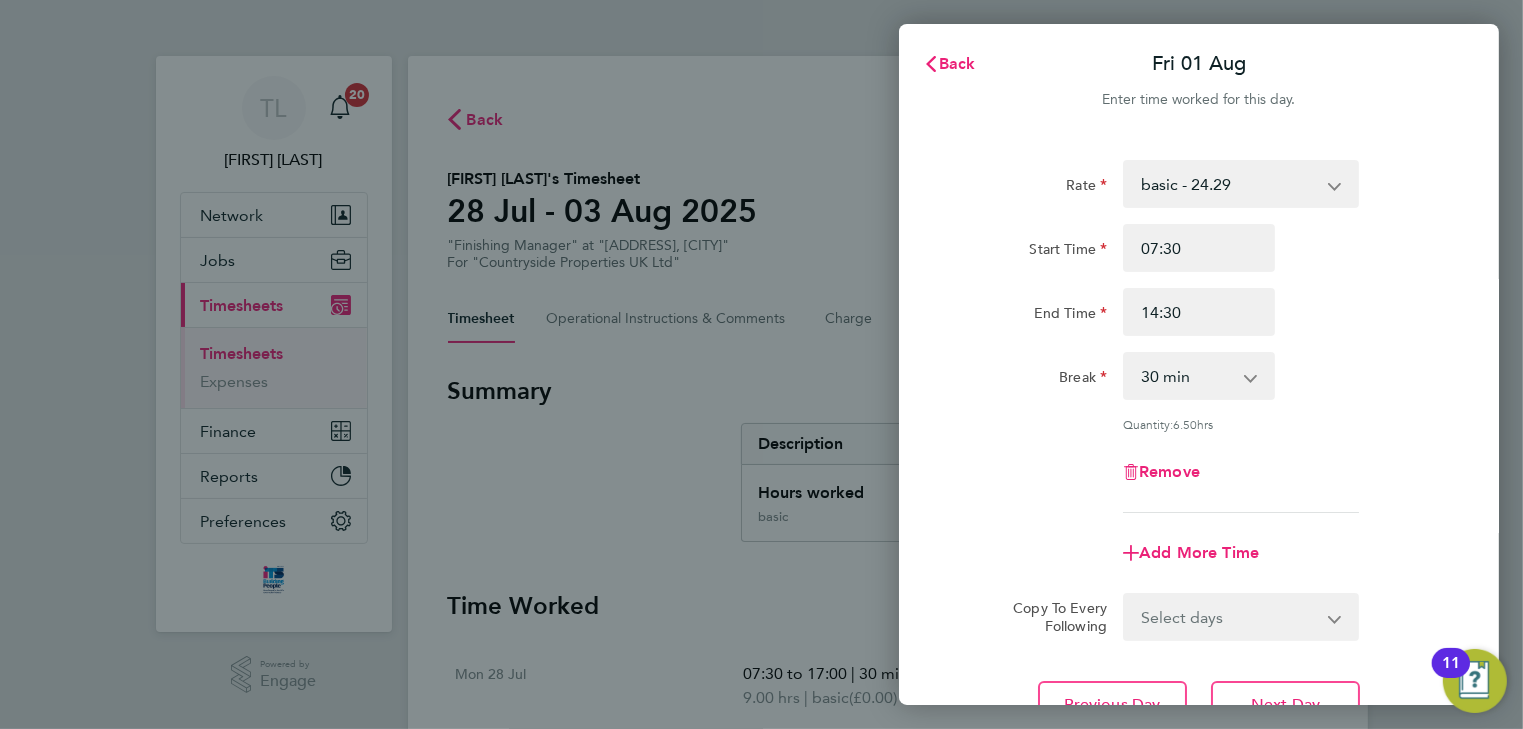 click on "0 min   15 min   30 min   45 min   60 min   75 min   90 min" at bounding box center [1187, 376] 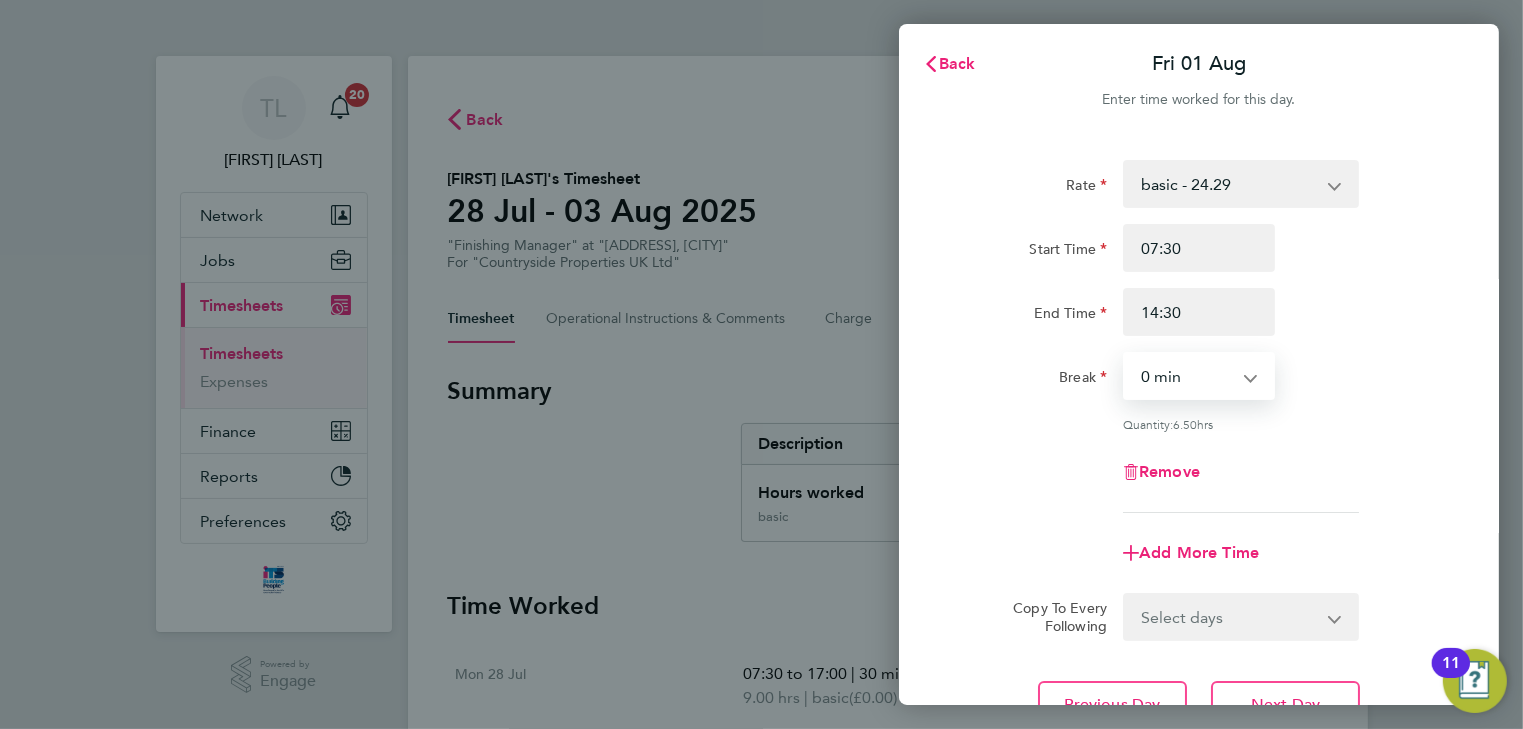 click on "0 min   15 min   30 min   45 min   60 min   75 min   90 min" at bounding box center (1187, 376) 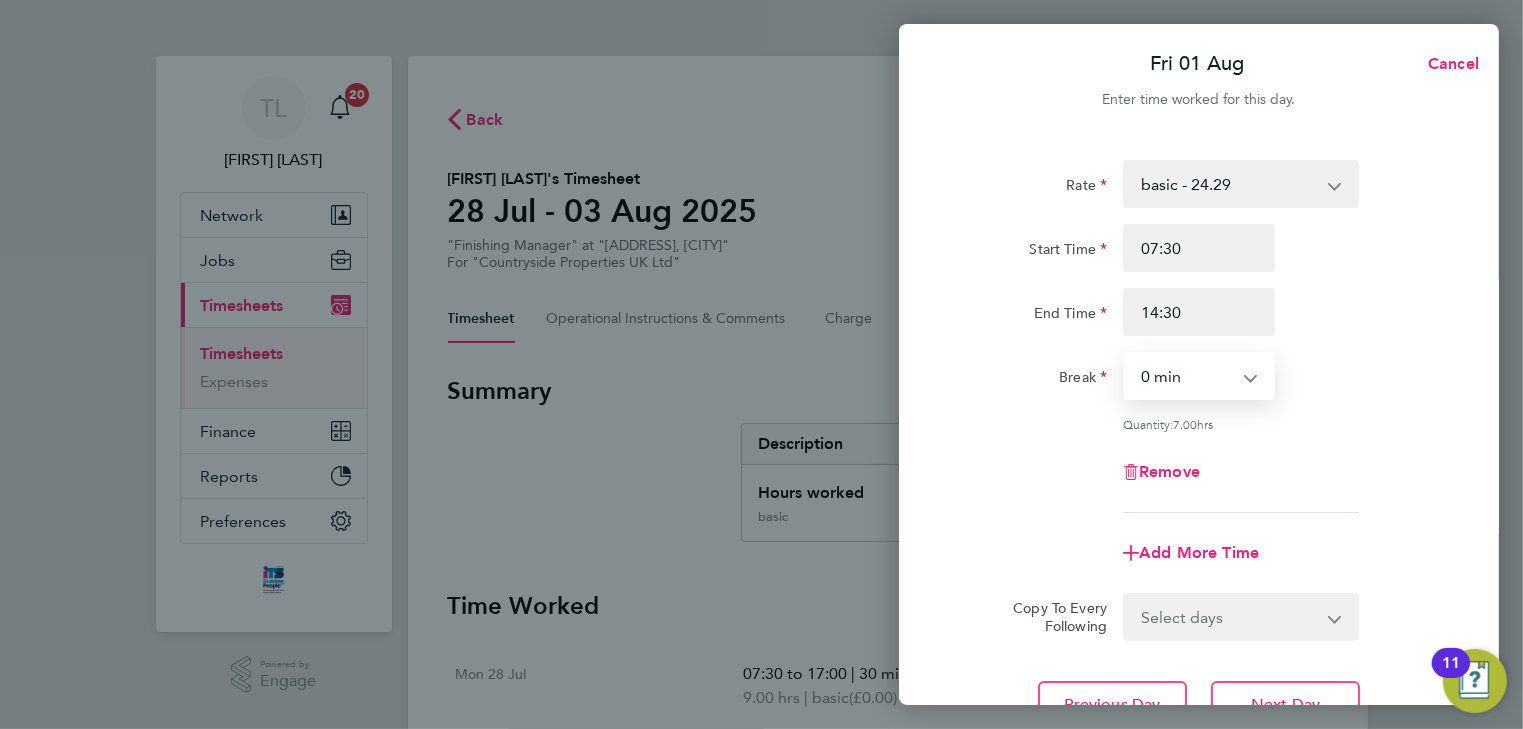 click on "0 min   15 min   30 min   45 min   60 min   75 min   90 min" at bounding box center [1187, 376] 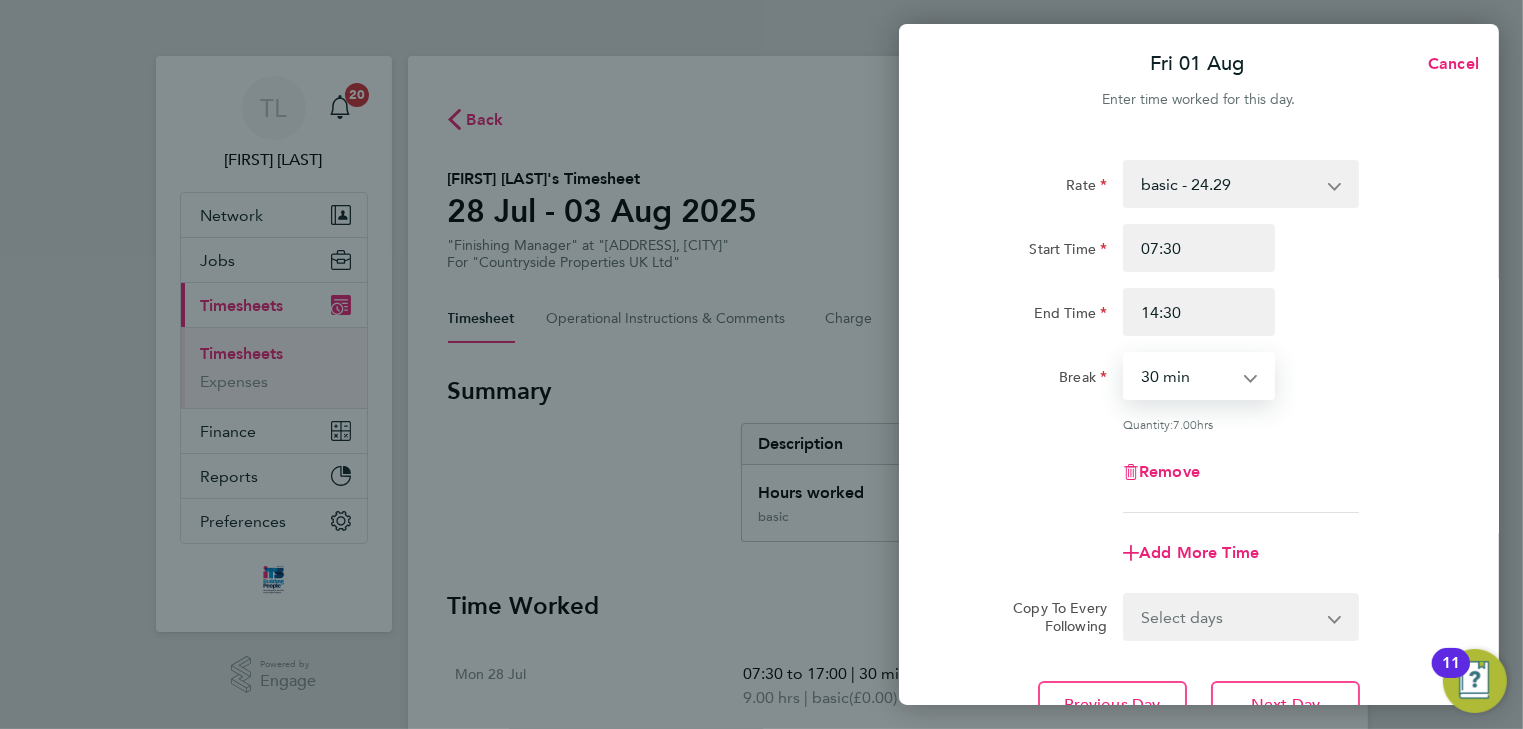 click on "0 min   15 min   30 min   45 min   60 min   75 min   90 min" at bounding box center [1187, 376] 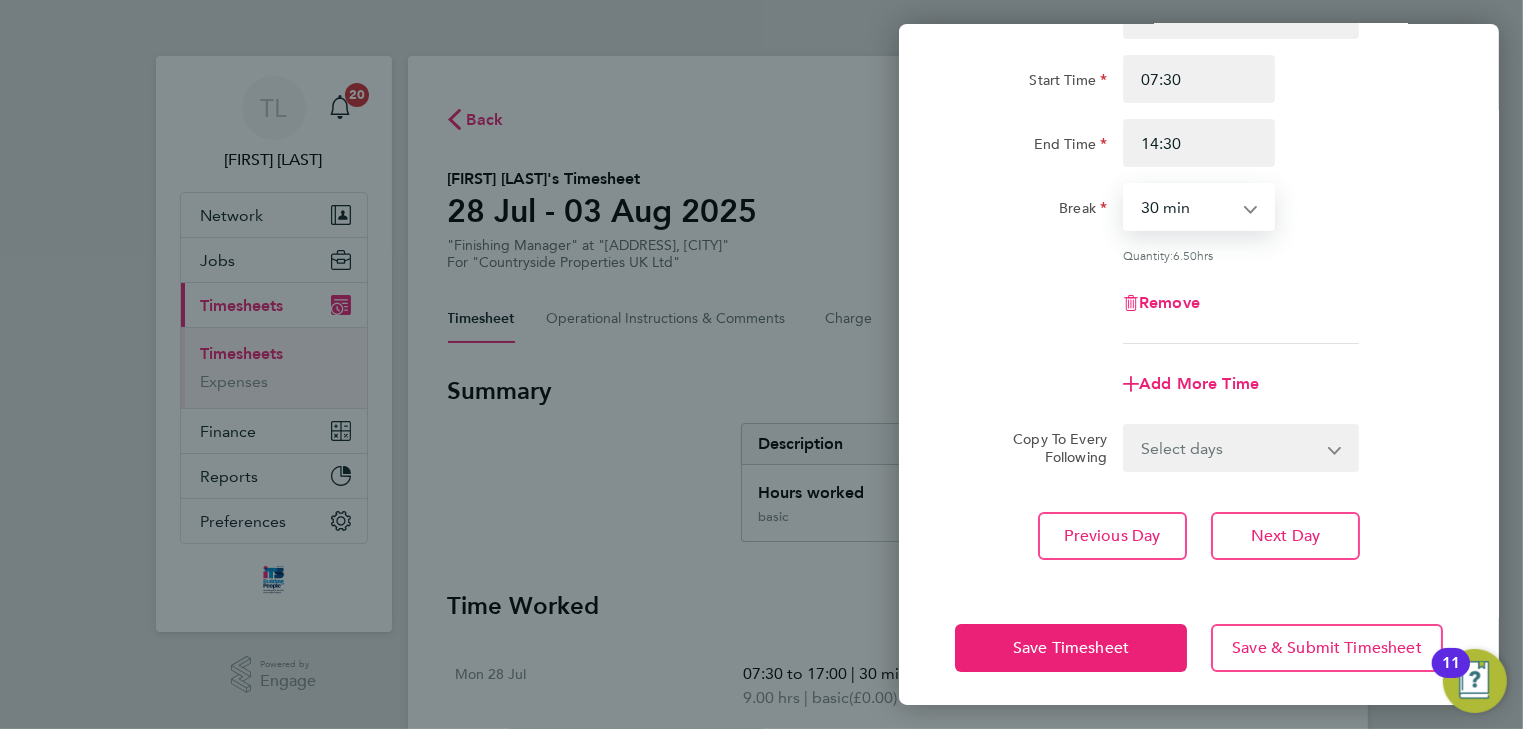 scroll, scrollTop: 173, scrollLeft: 0, axis: vertical 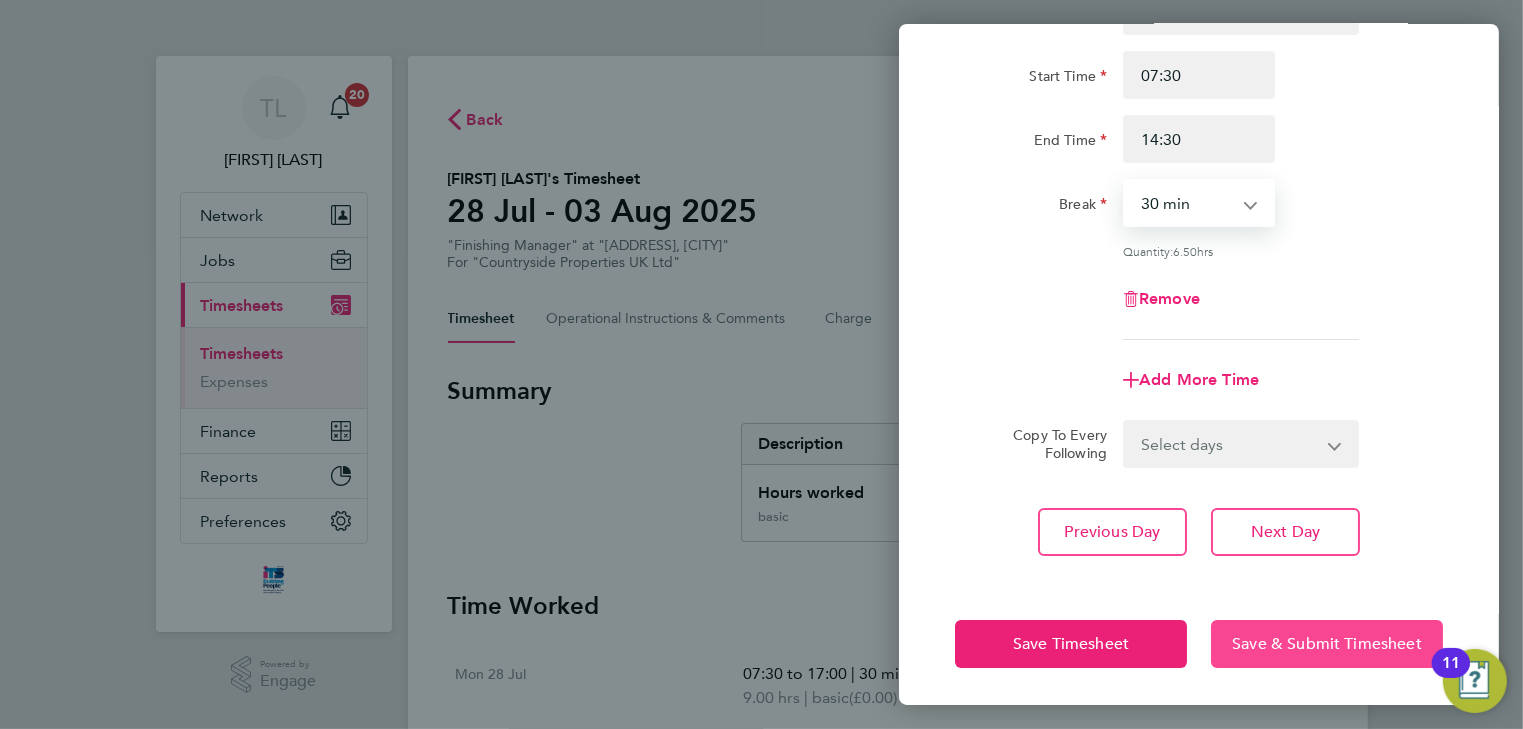 click on "Save & Submit Timesheet" 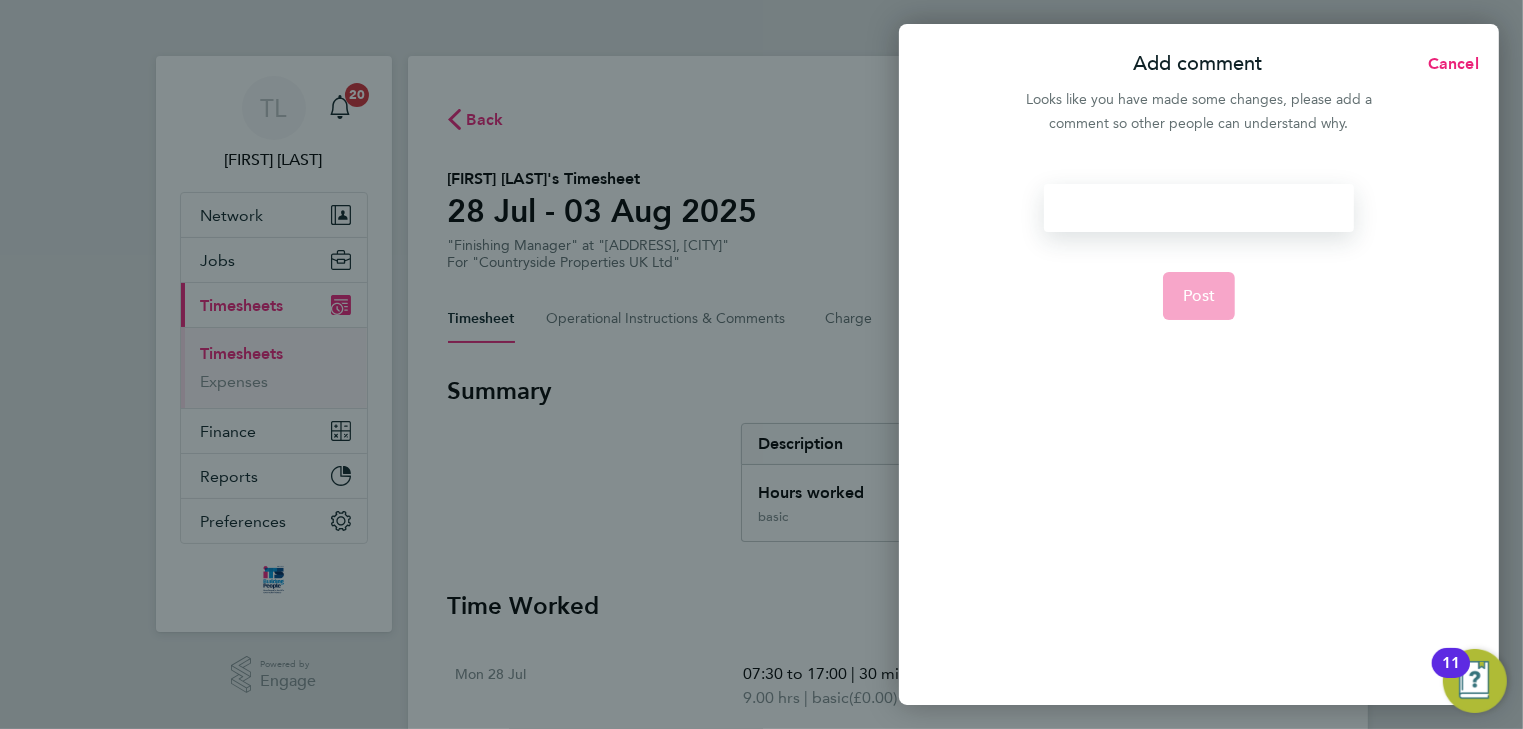 click at bounding box center [1198, 208] 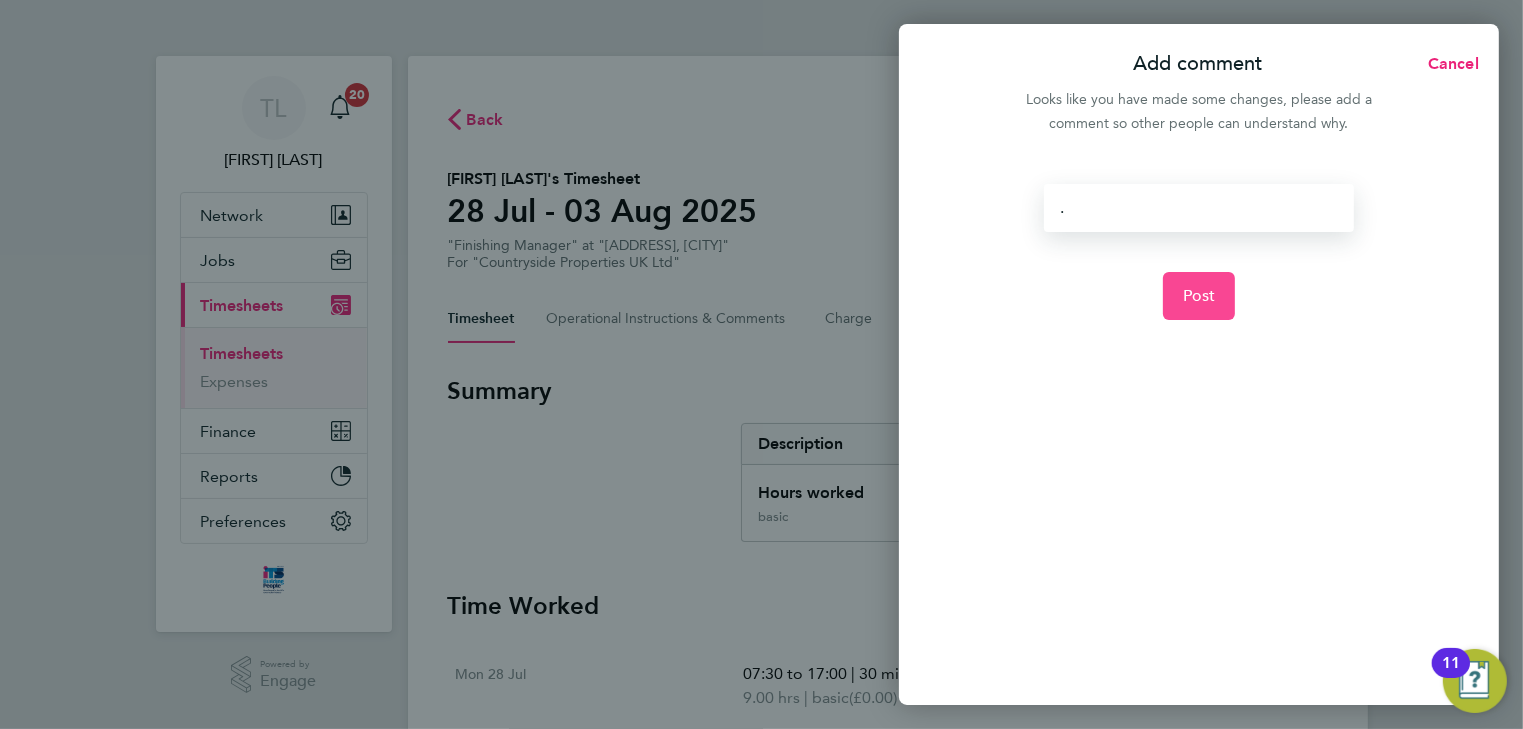 click on "Post" 